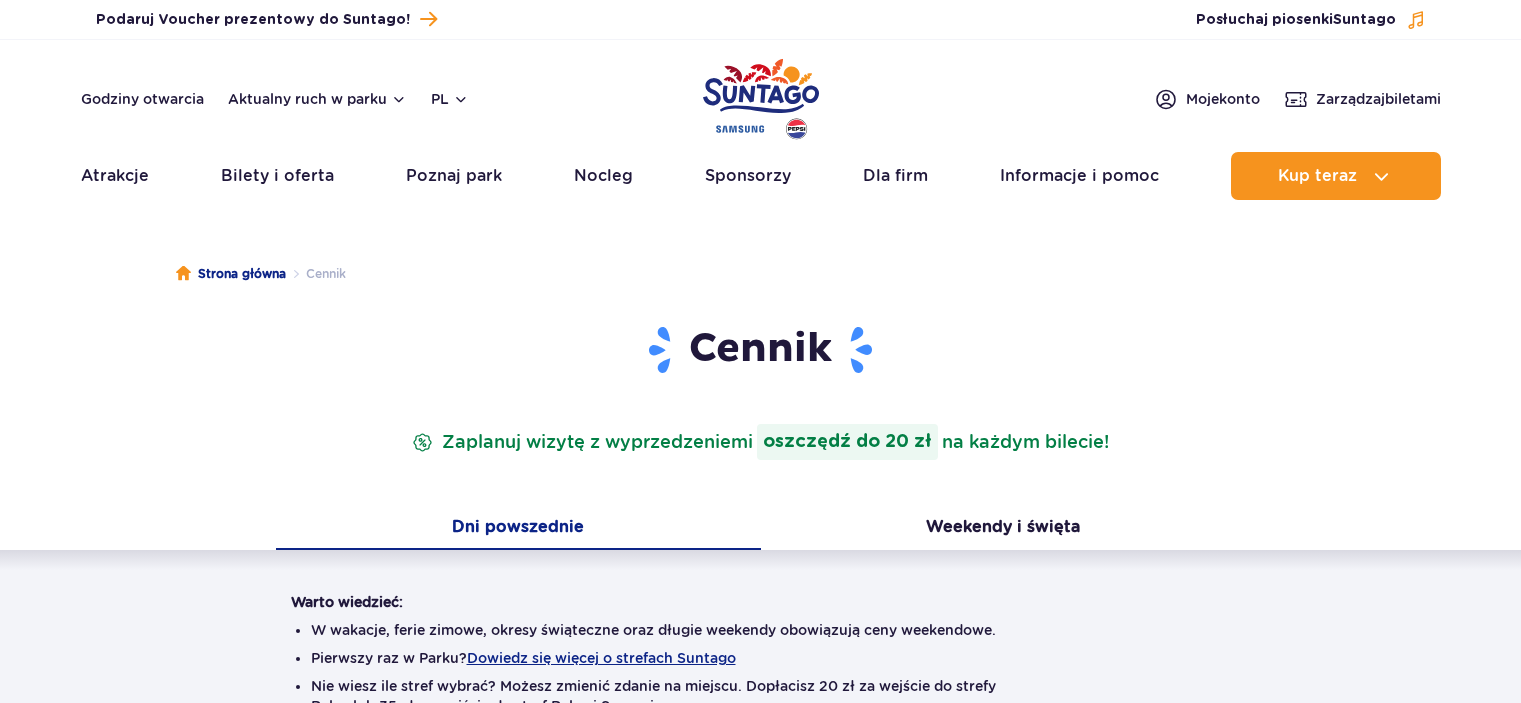 scroll, scrollTop: 0, scrollLeft: 0, axis: both 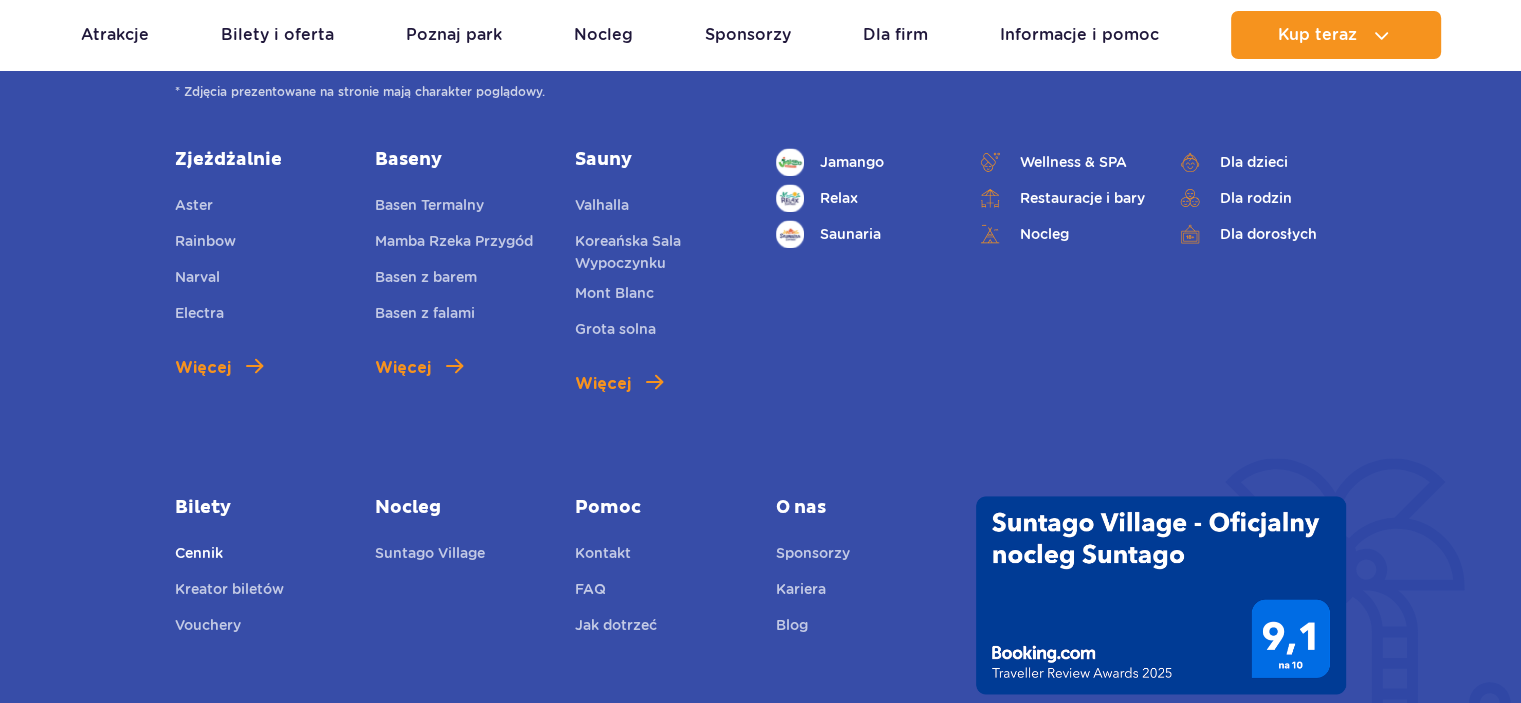 click on "Cennik" at bounding box center [199, 556] 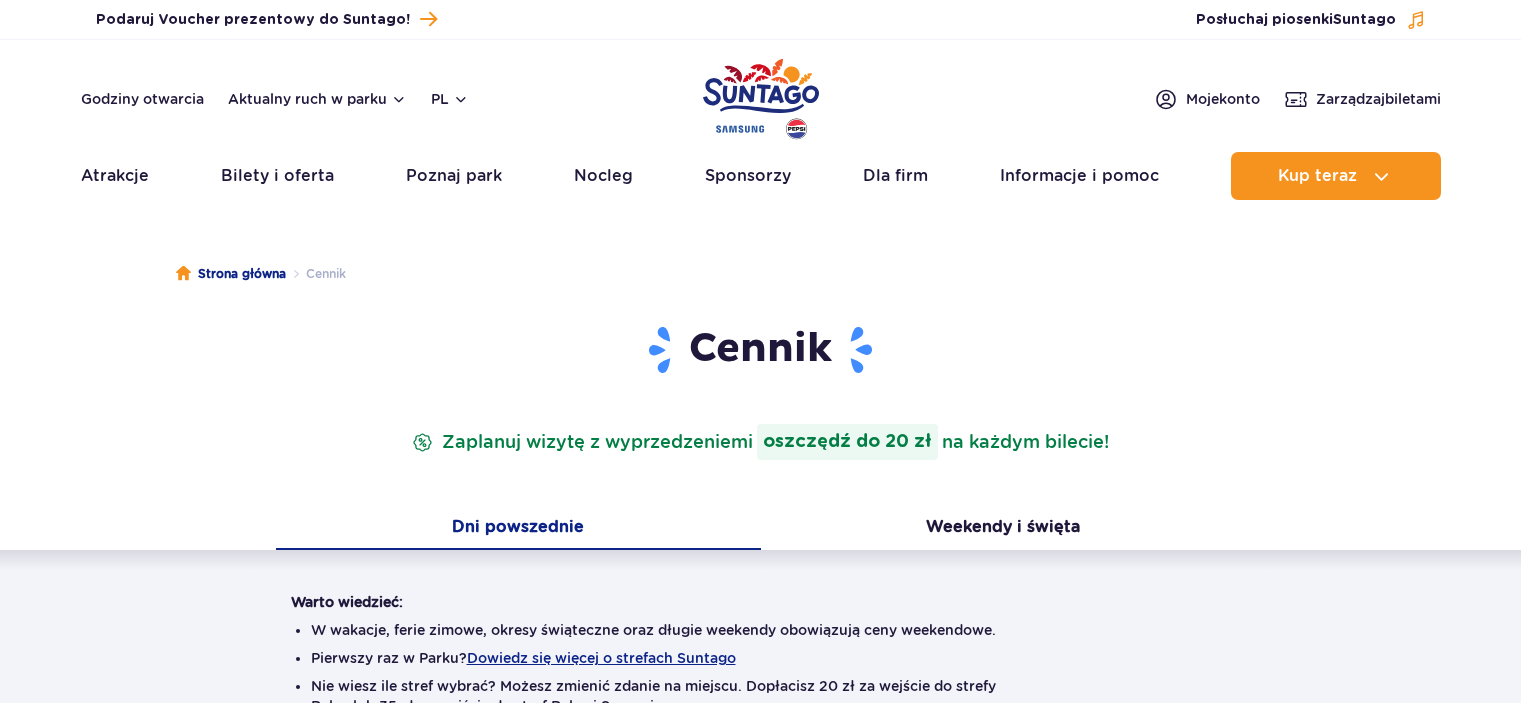 scroll, scrollTop: 0, scrollLeft: 0, axis: both 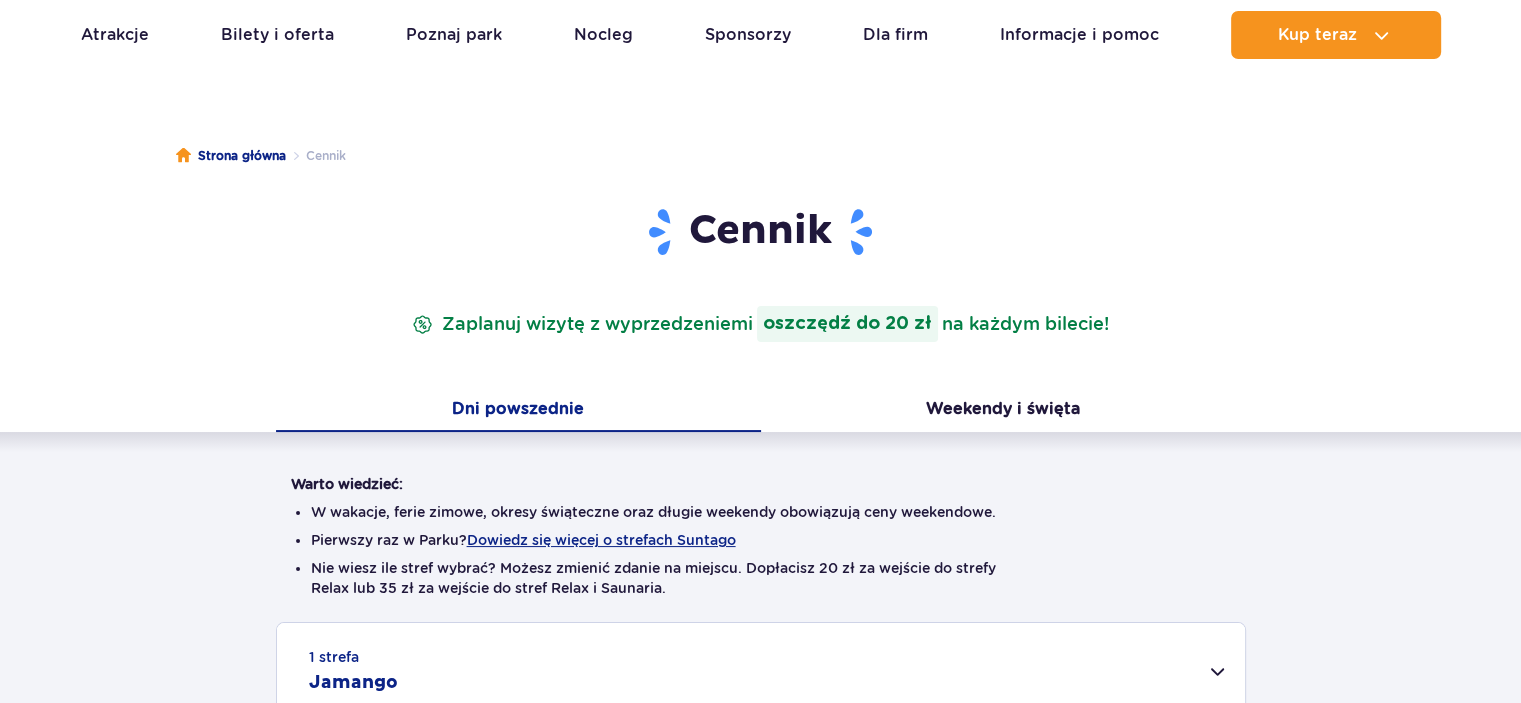 click on "1 strefa
Jamango" at bounding box center [761, 671] 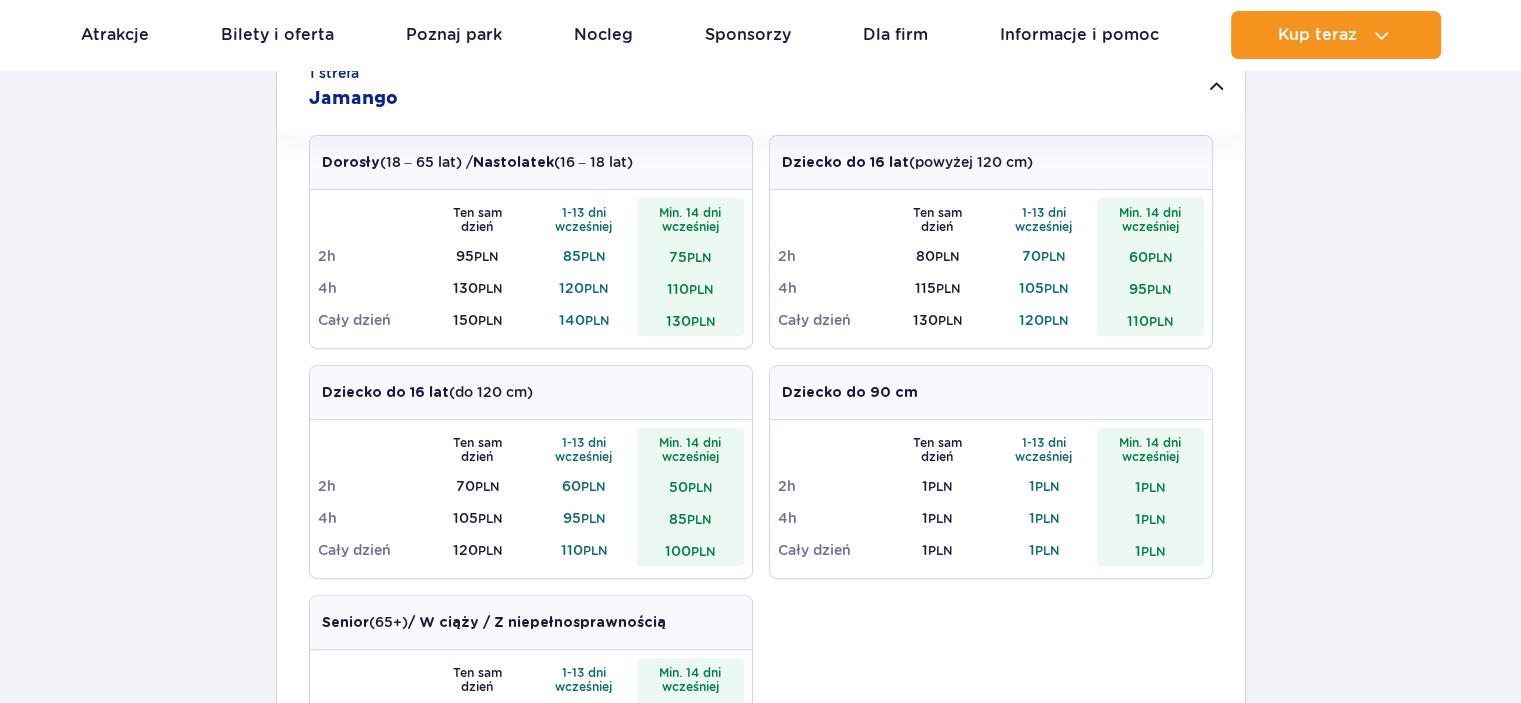 scroll, scrollTop: 673, scrollLeft: 0, axis: vertical 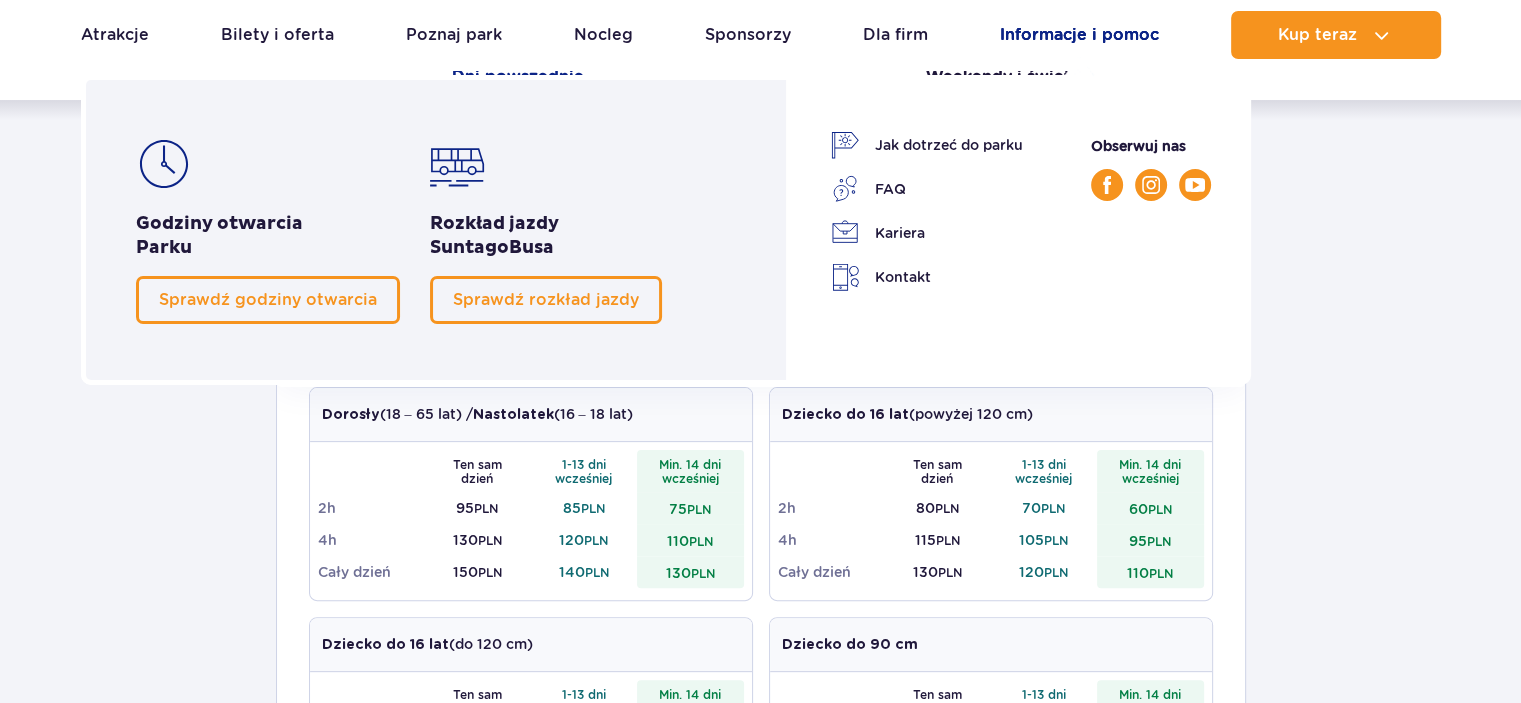 click on "Informacje i pomoc" at bounding box center [1079, 35] 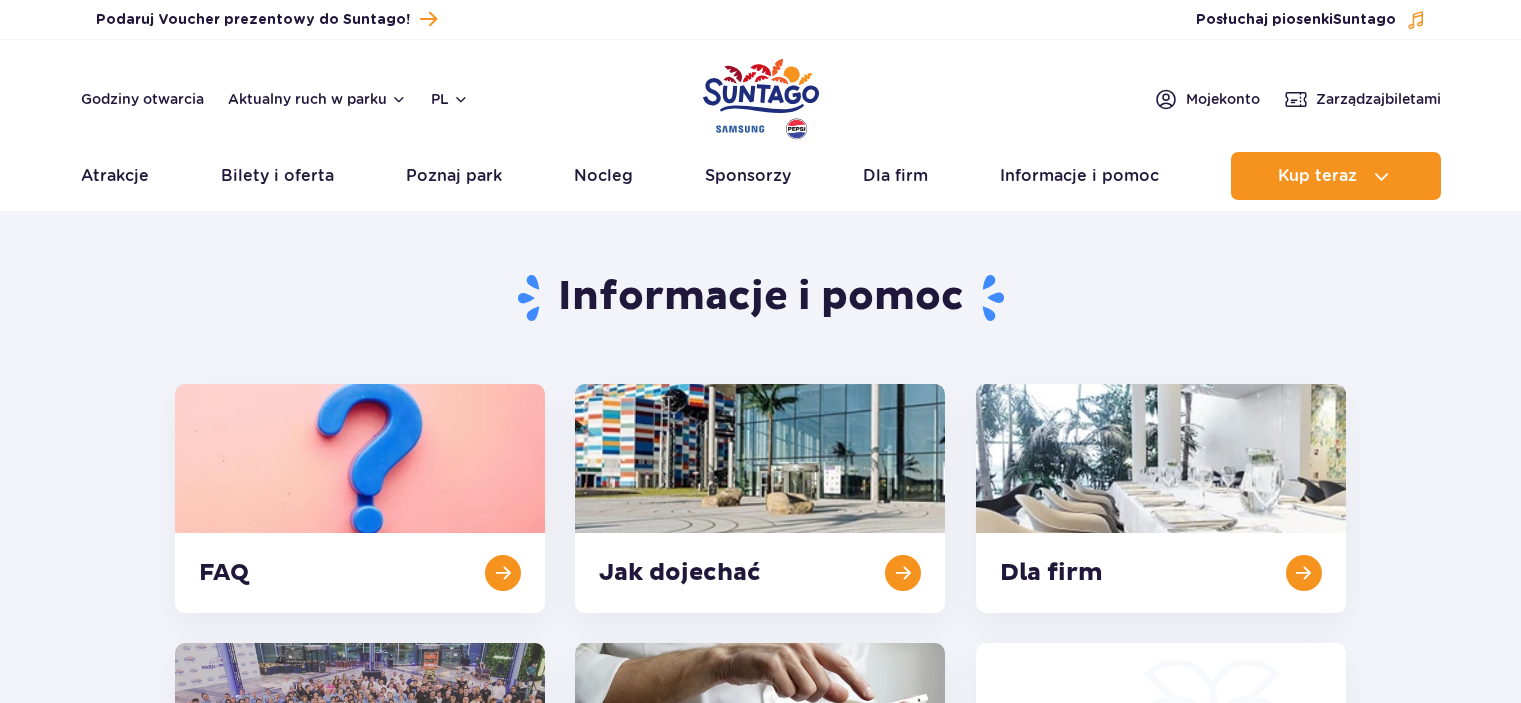 scroll, scrollTop: 0, scrollLeft: 0, axis: both 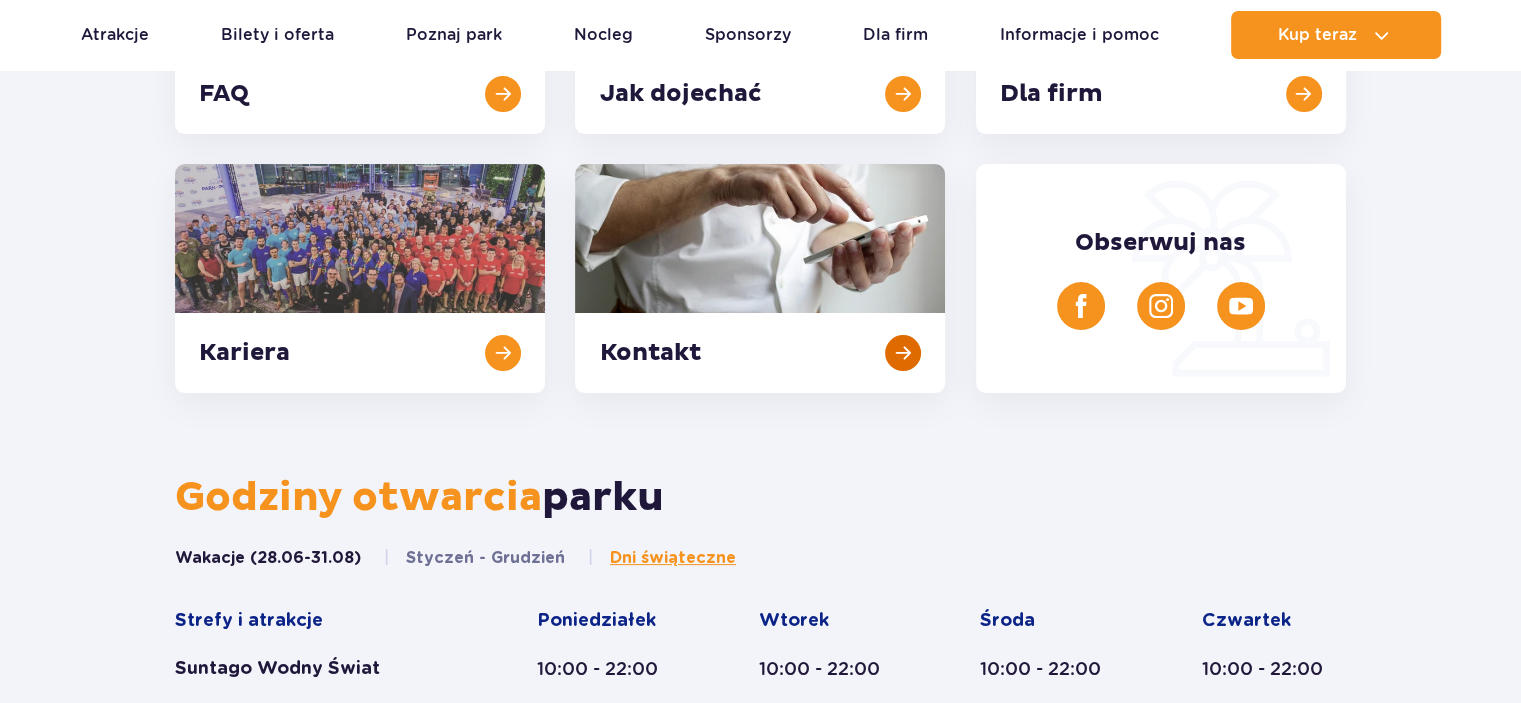 click at bounding box center (760, 278) 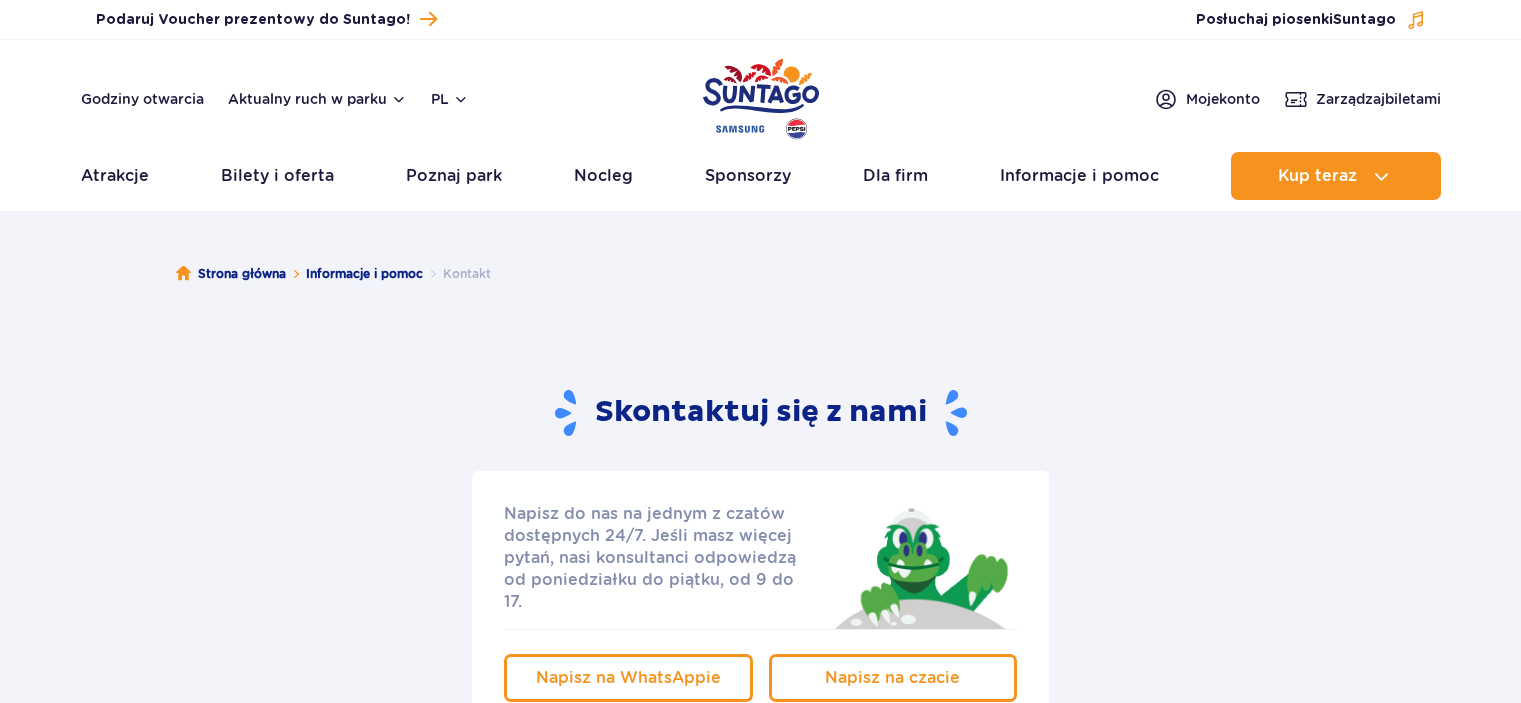 scroll, scrollTop: 0, scrollLeft: 0, axis: both 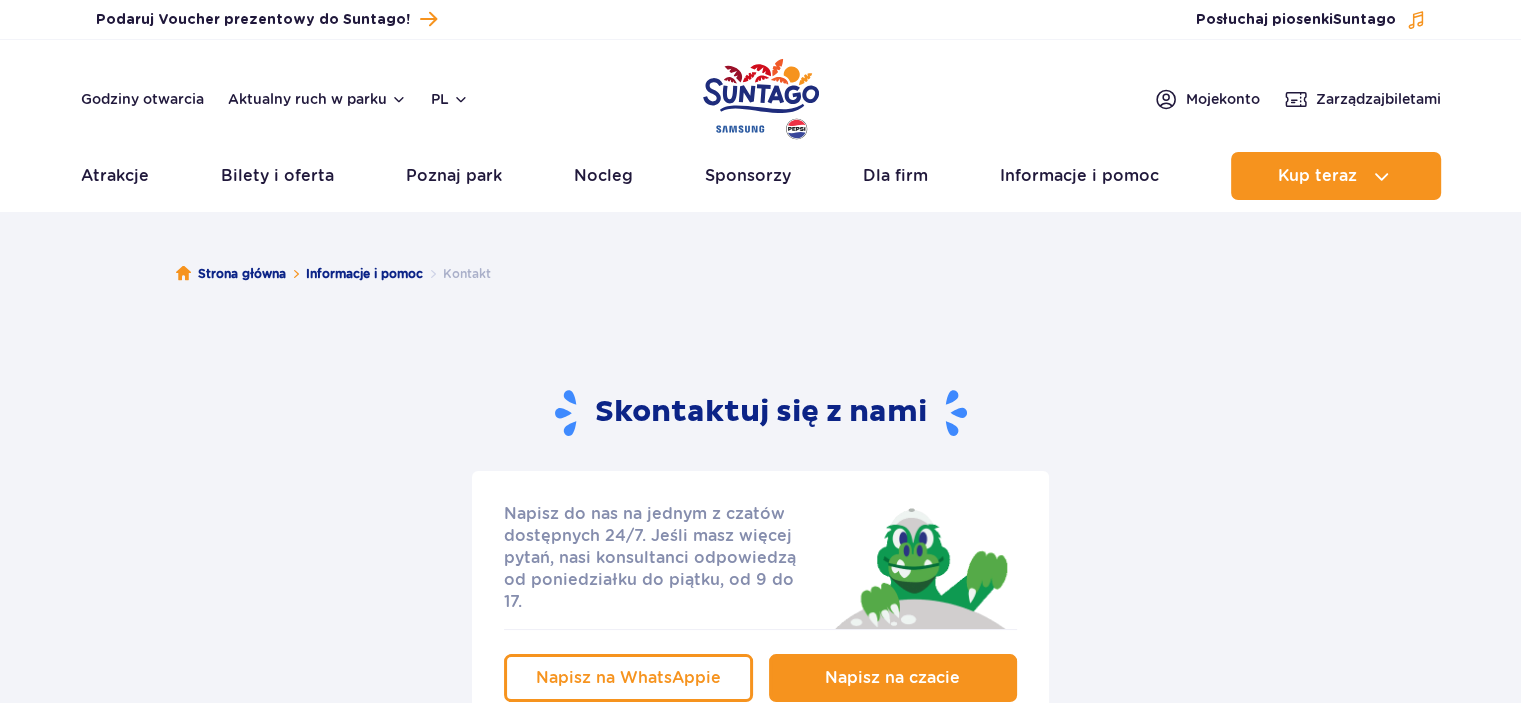click on "Napisz na czacie" at bounding box center [892, 677] 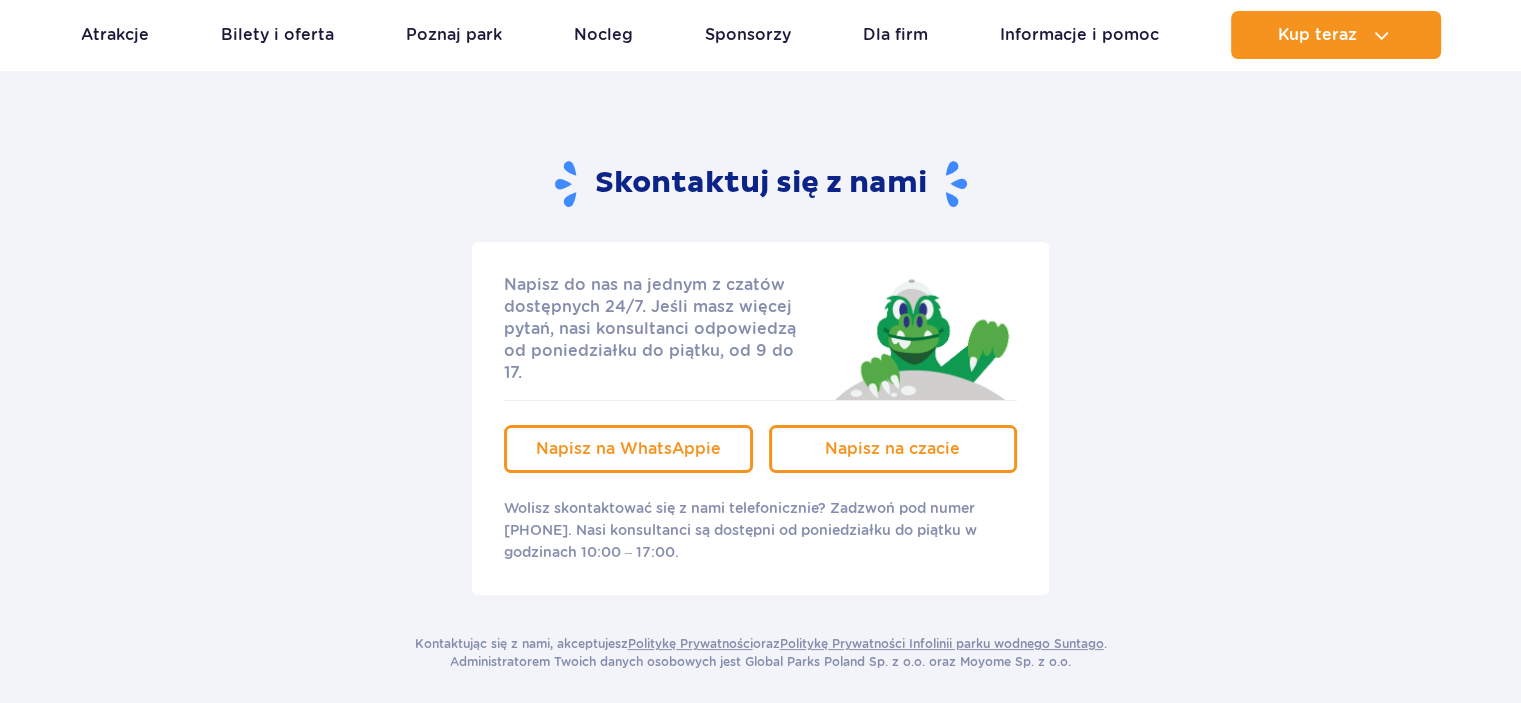 scroll, scrollTop: 227, scrollLeft: 0, axis: vertical 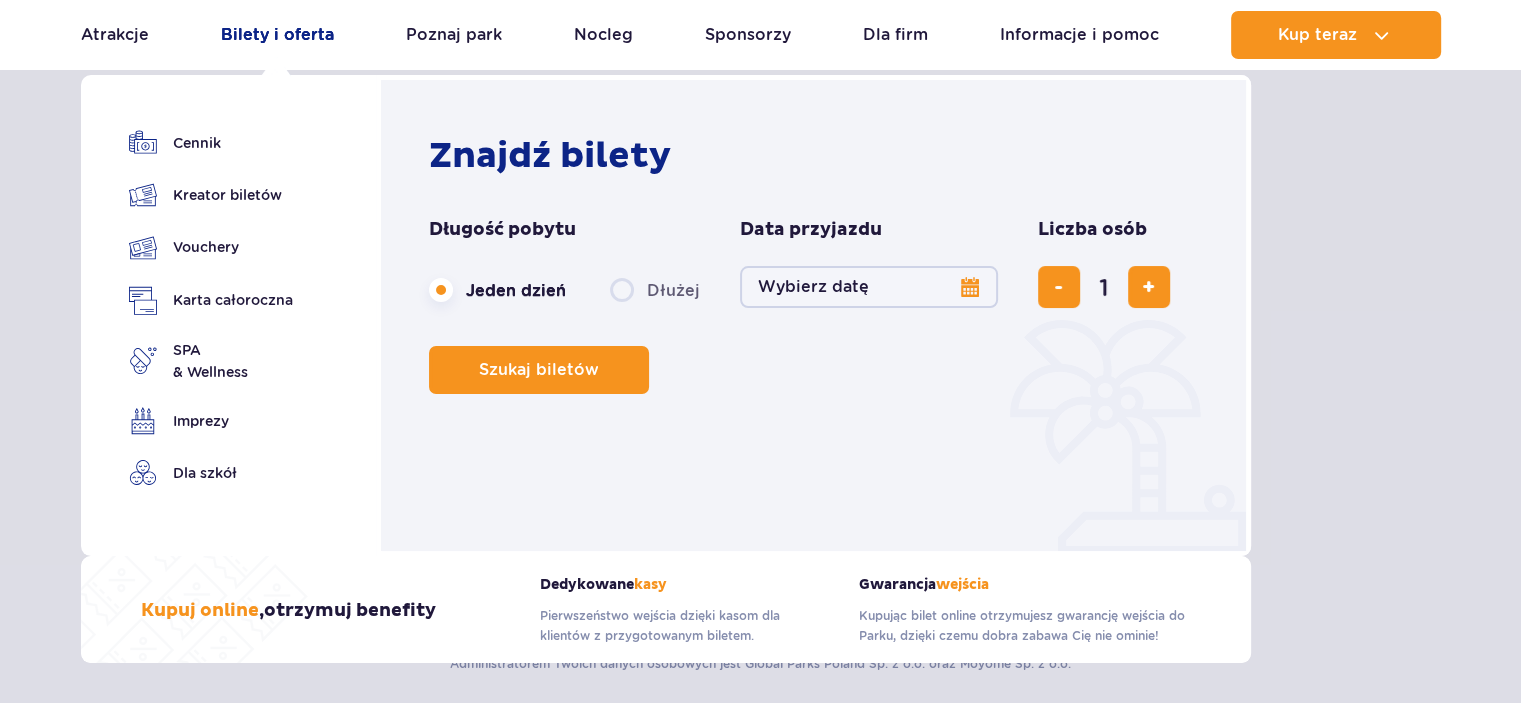 click on "Bilety i oferta" at bounding box center [277, 35] 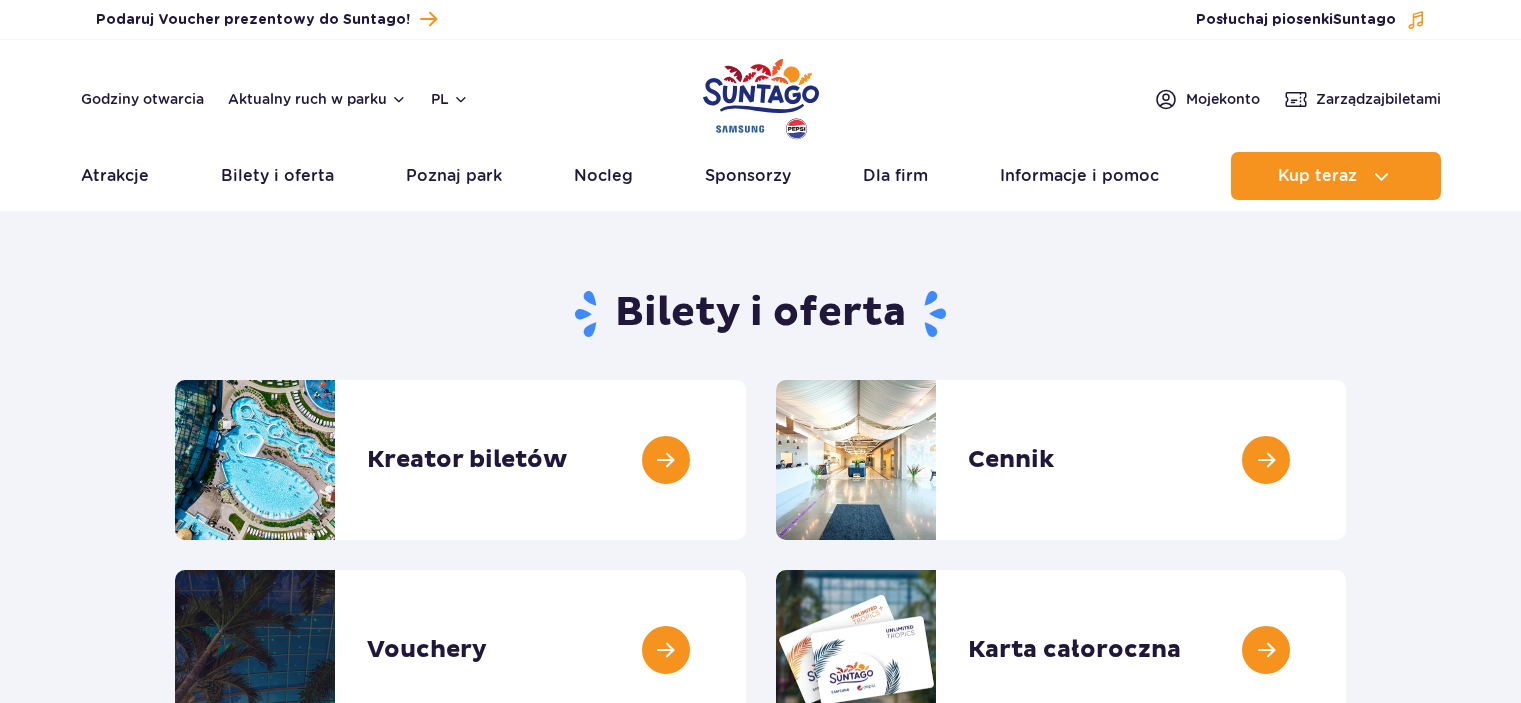 scroll, scrollTop: 0, scrollLeft: 0, axis: both 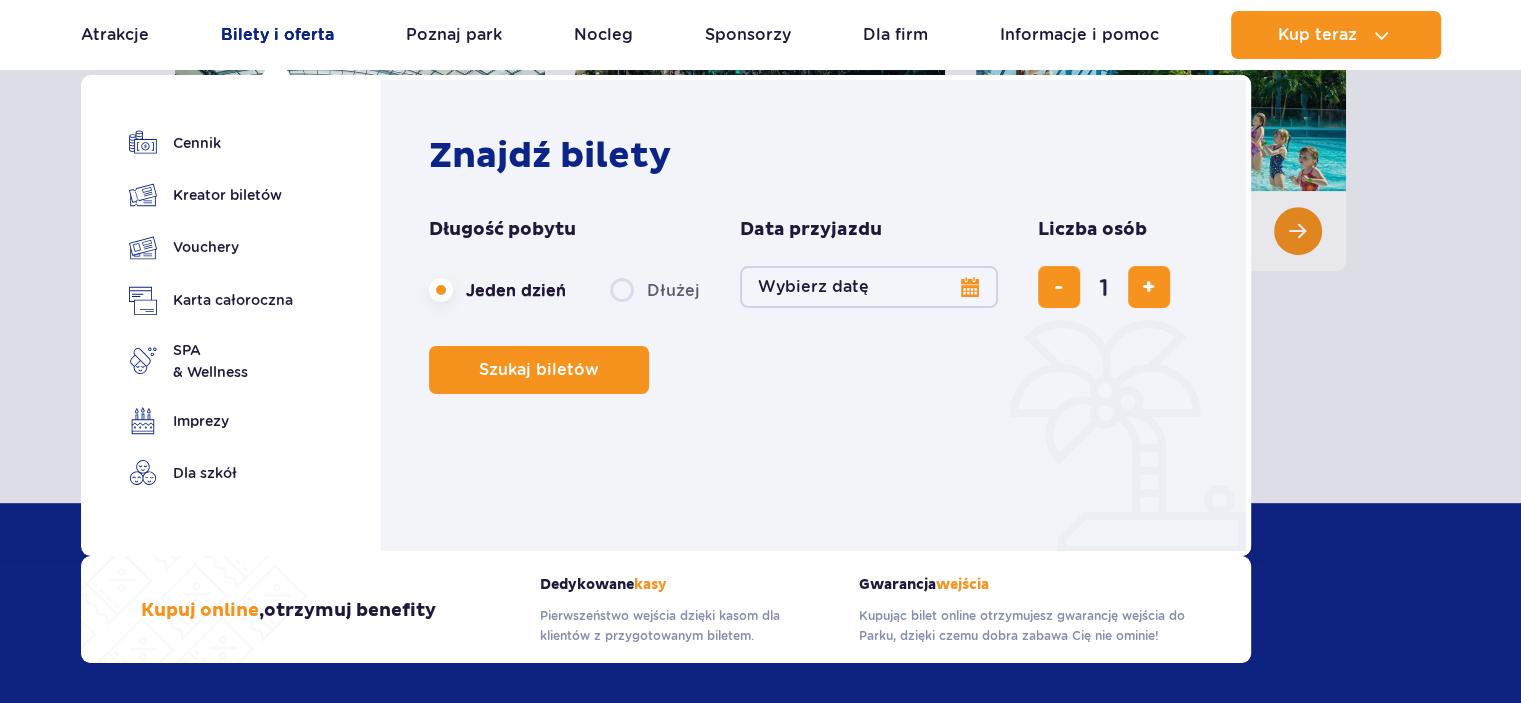 click on "Bilety i oferta" at bounding box center [277, 35] 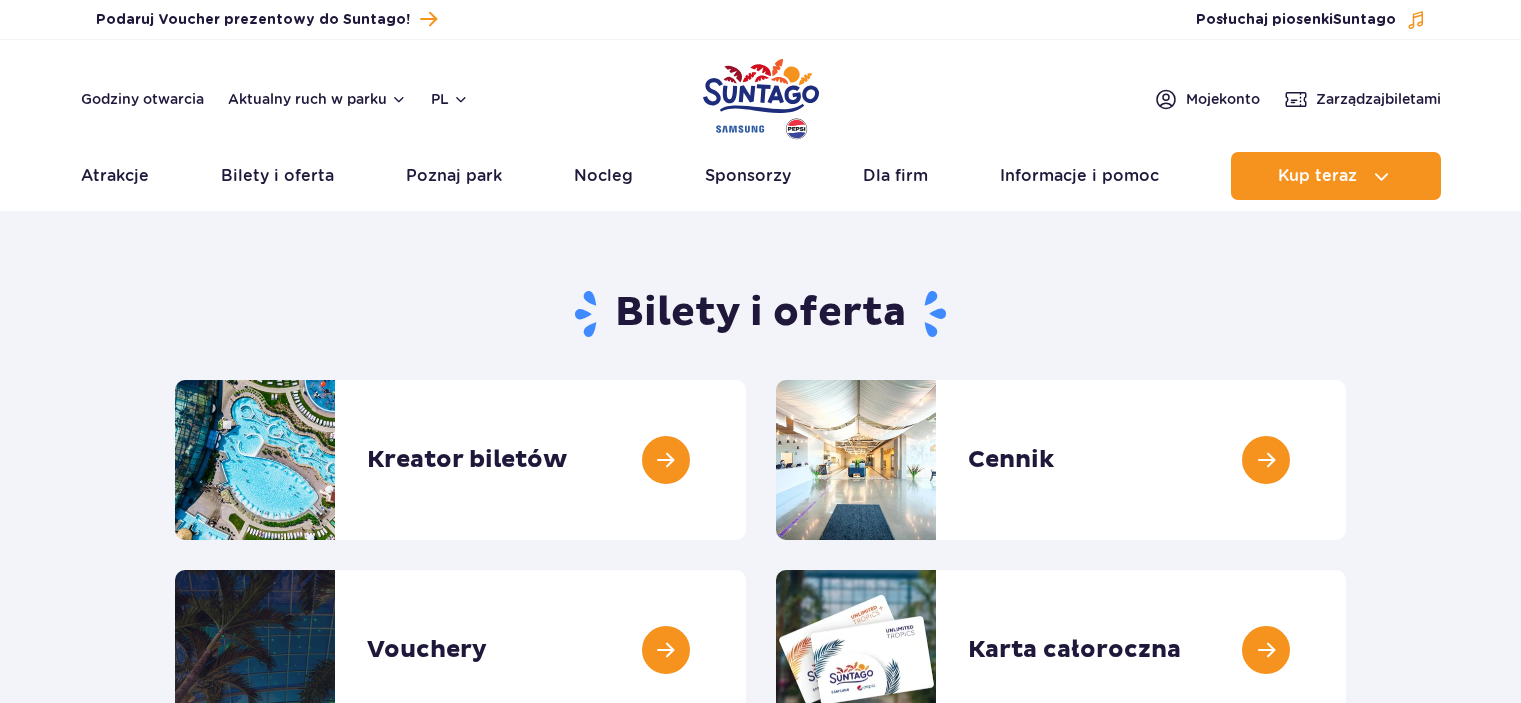 scroll, scrollTop: 0, scrollLeft: 0, axis: both 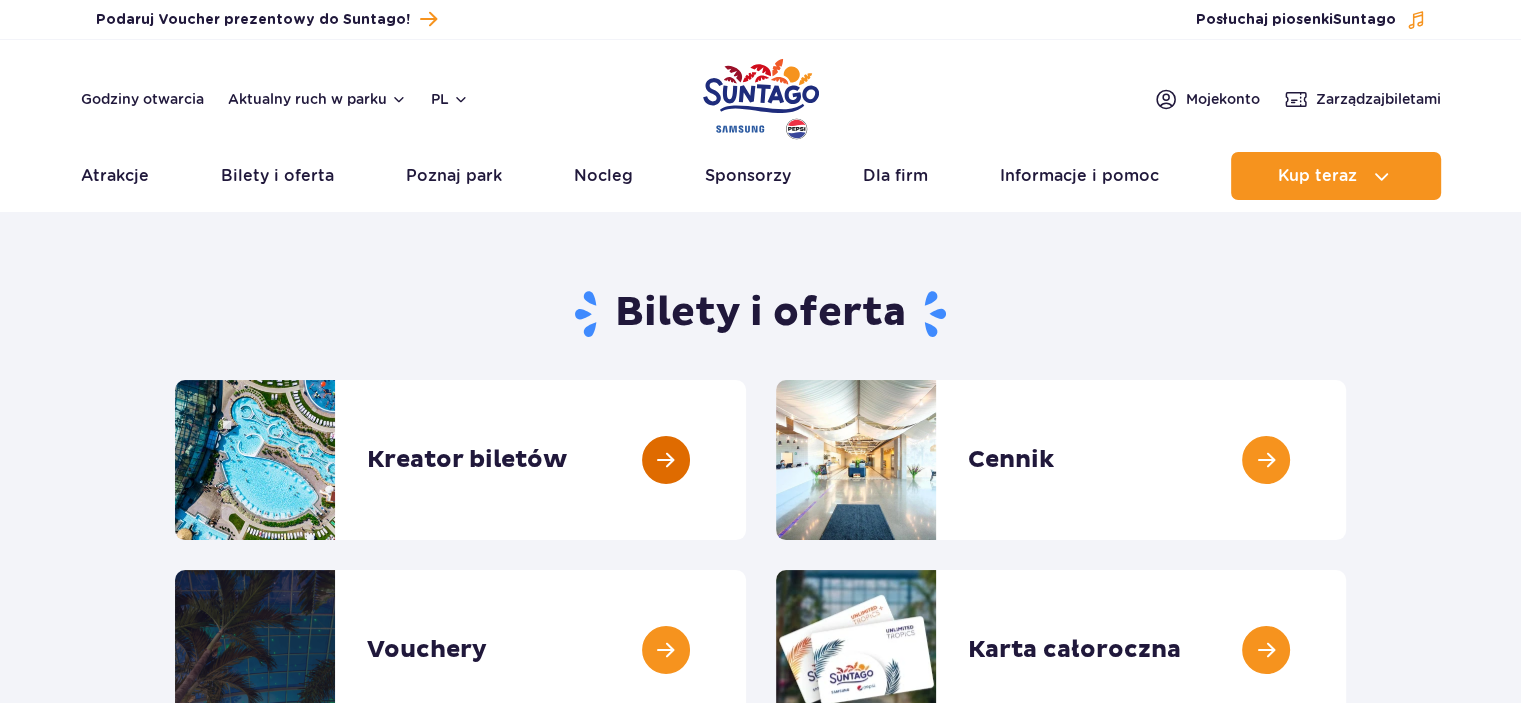 click at bounding box center (746, 460) 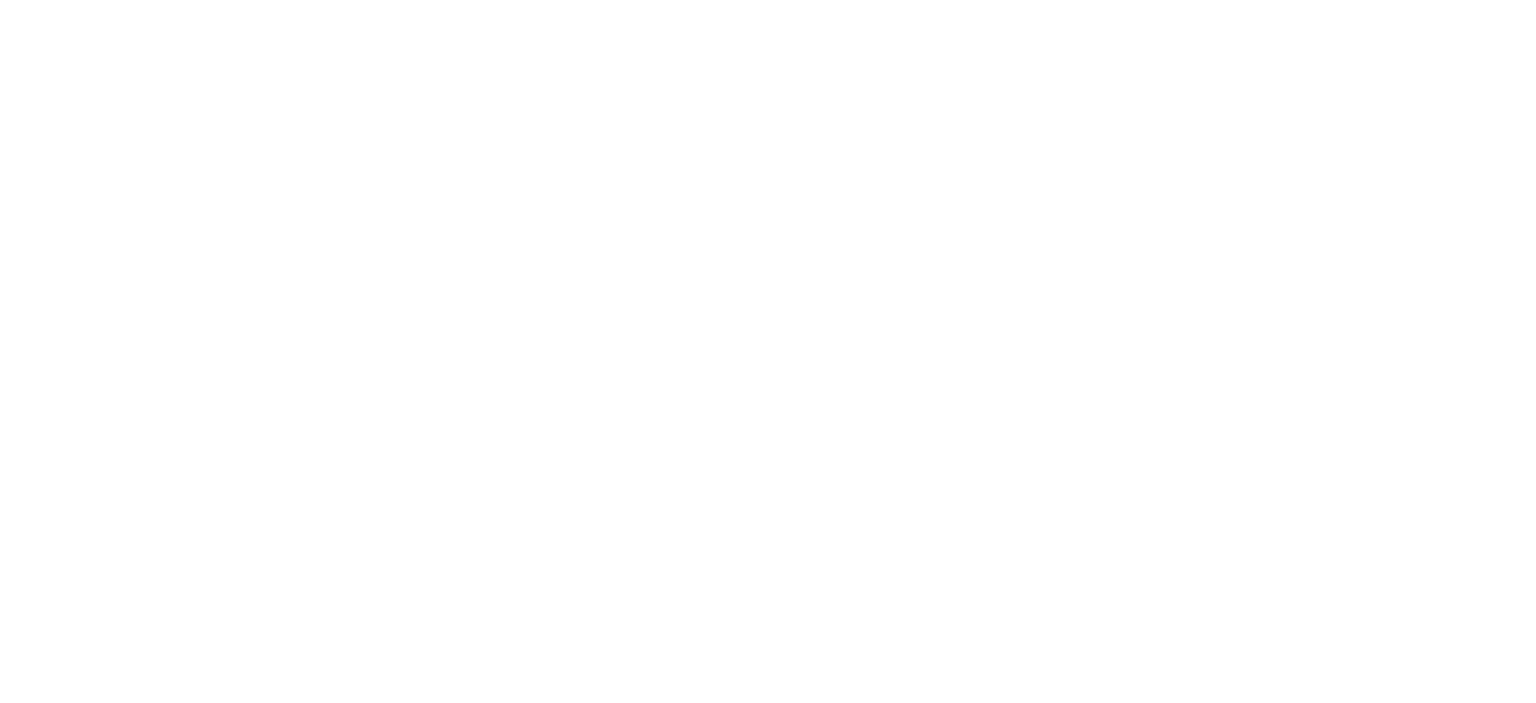 scroll, scrollTop: 0, scrollLeft: 0, axis: both 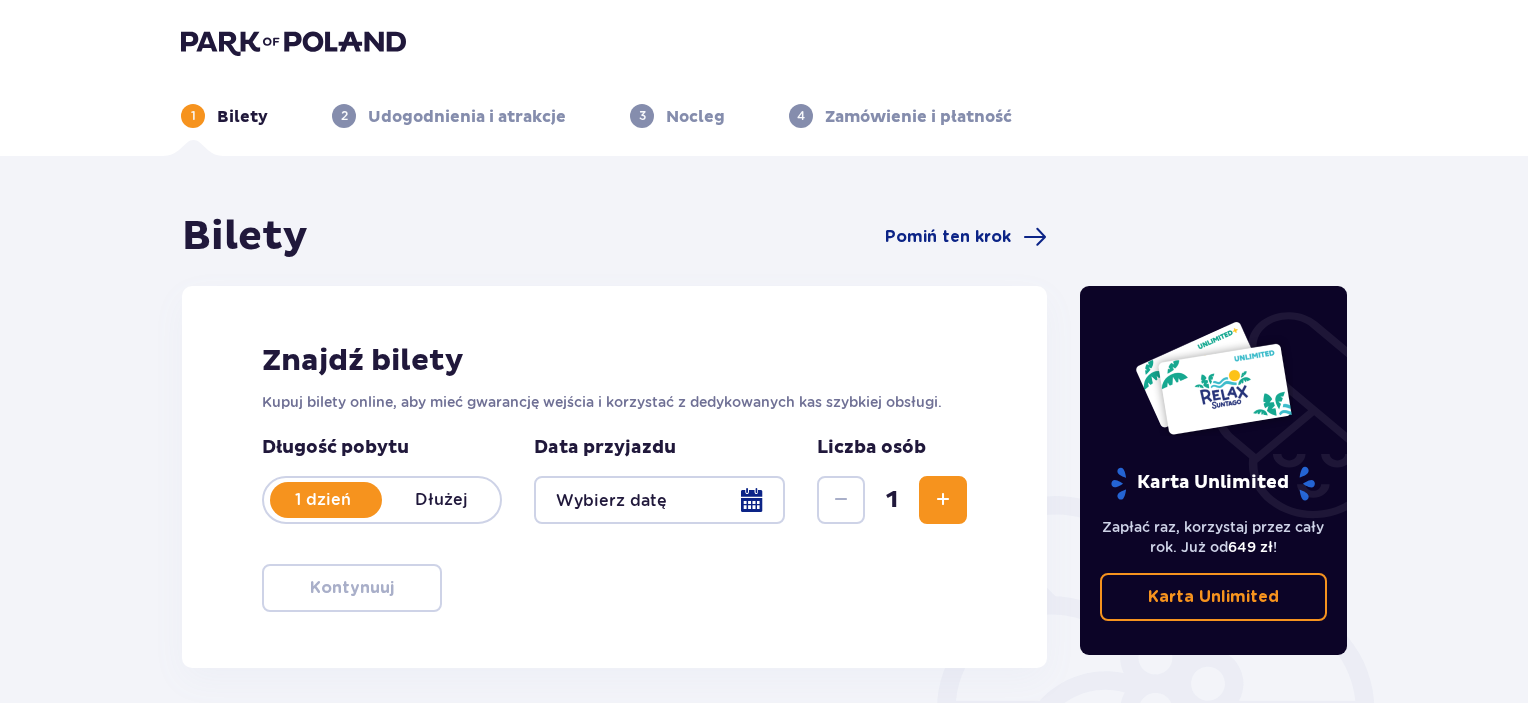 click at bounding box center (659, 500) 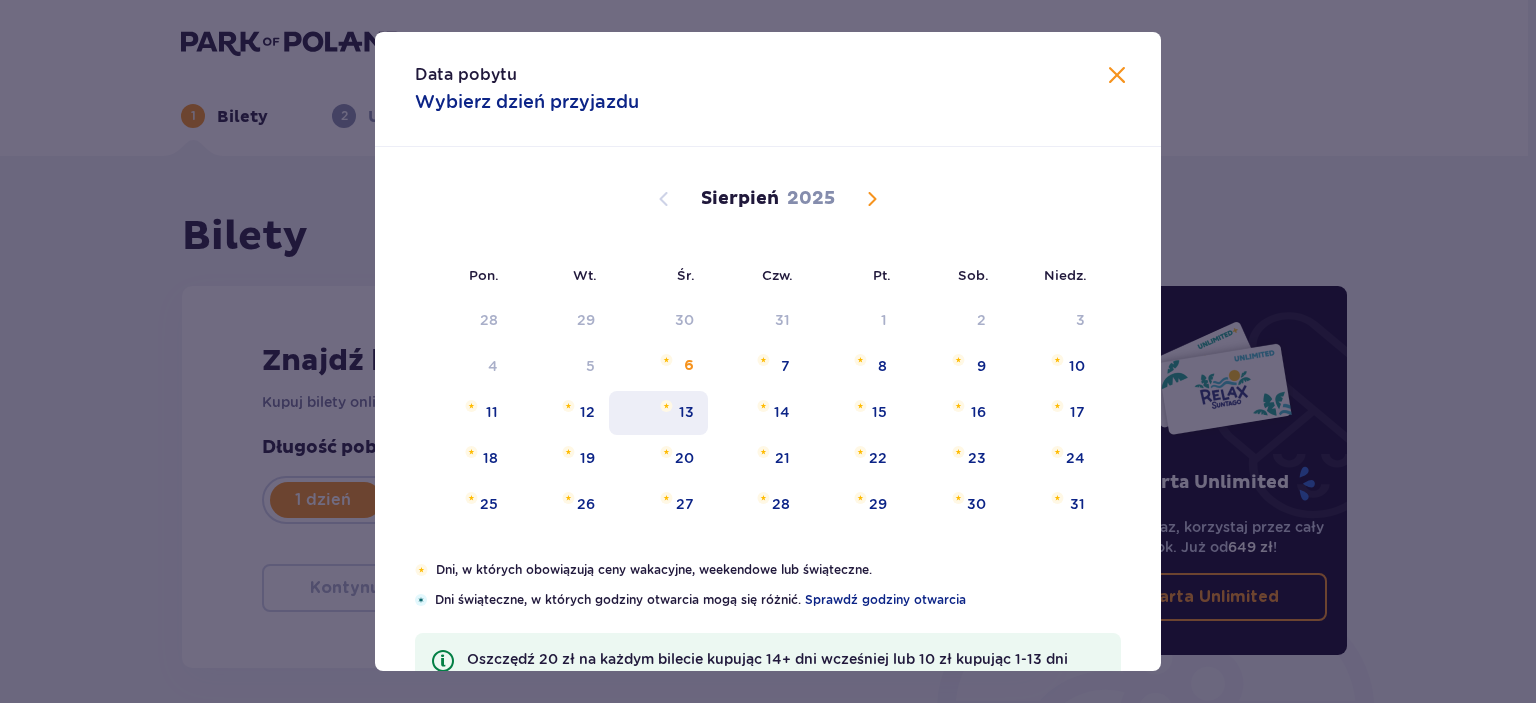 click on "13" at bounding box center (686, 412) 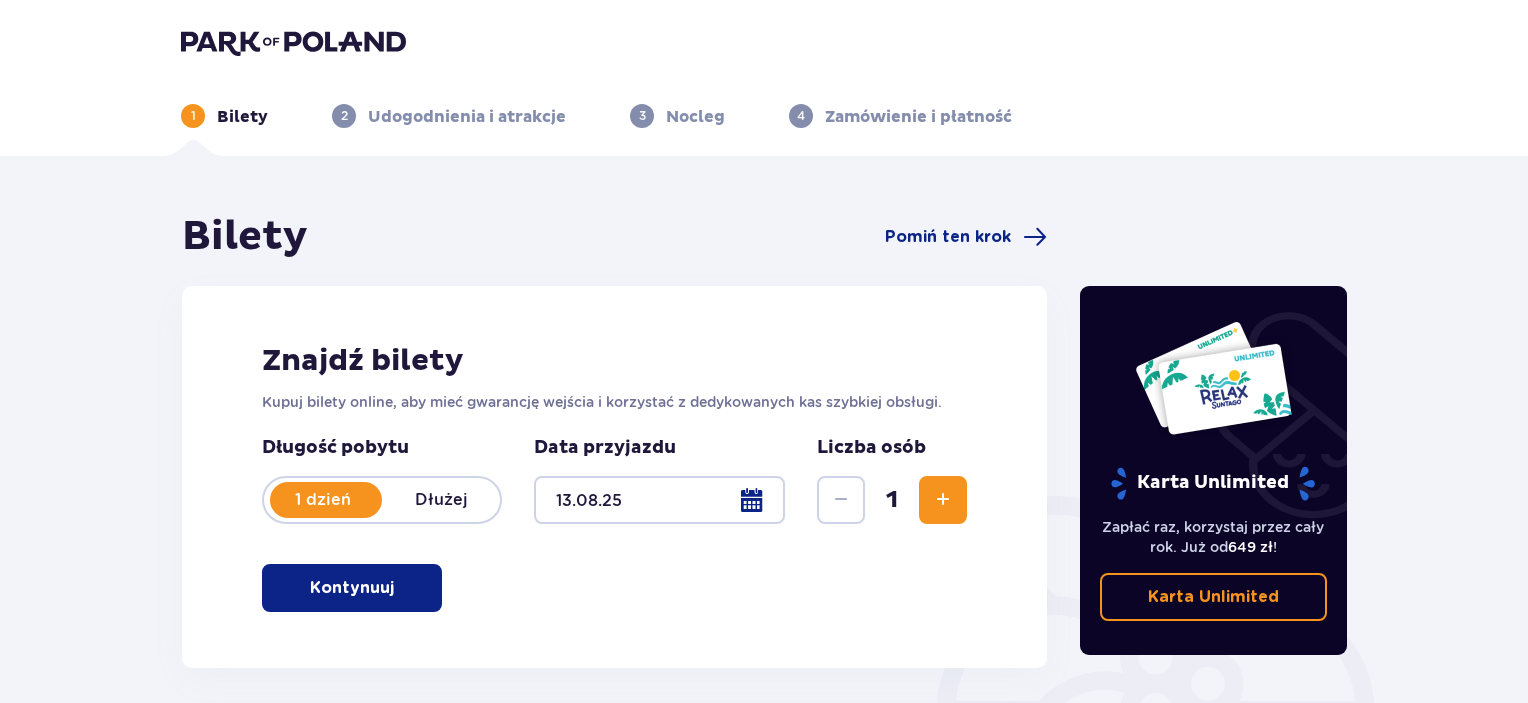 click at bounding box center [943, 500] 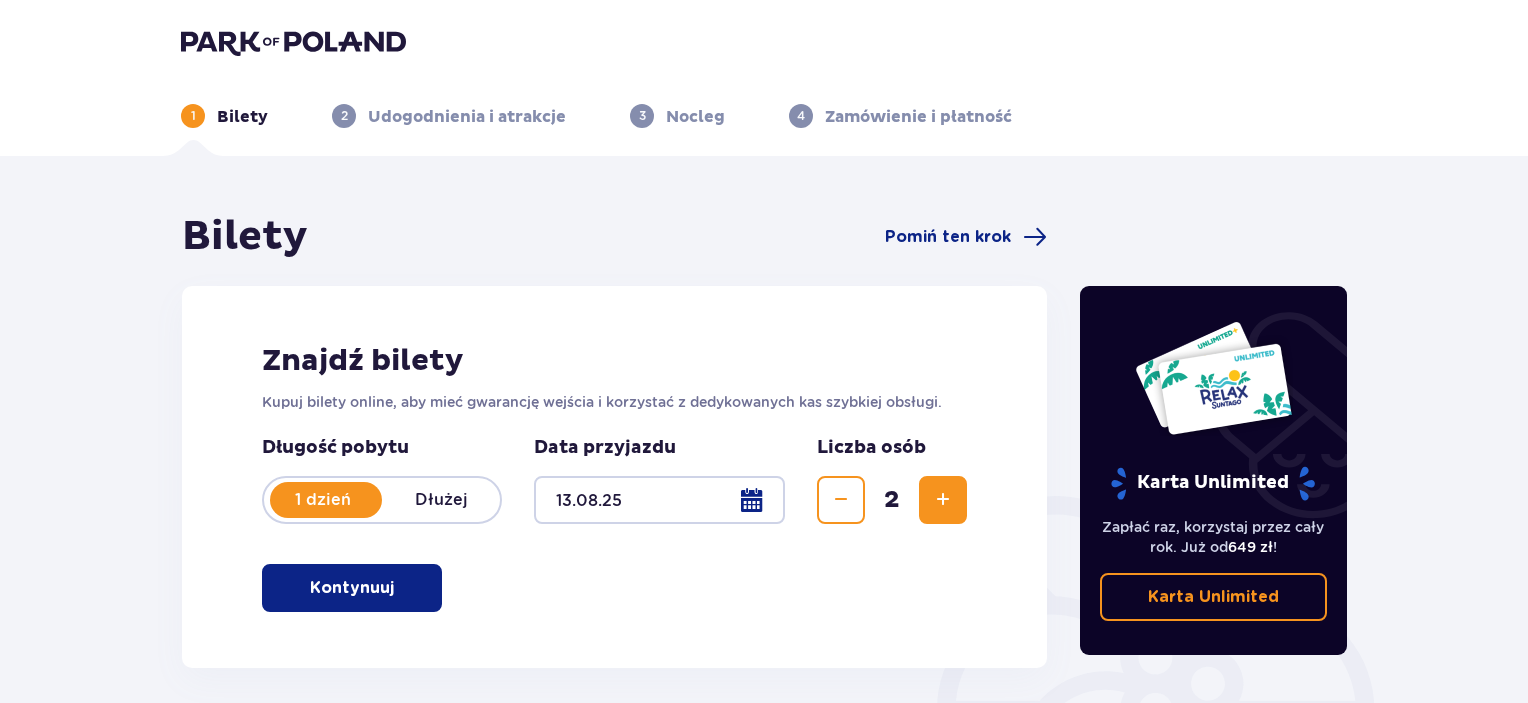 click at bounding box center (943, 500) 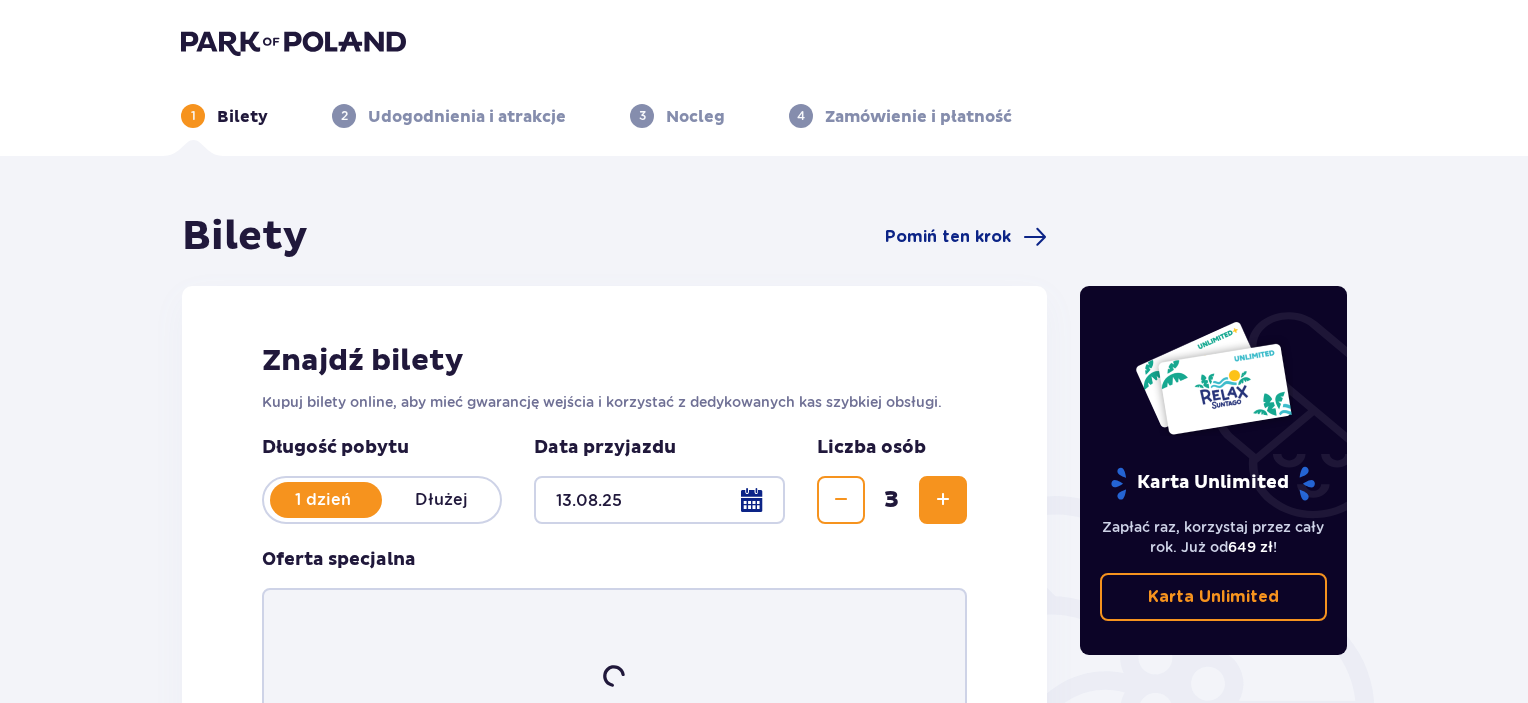 click at bounding box center [943, 500] 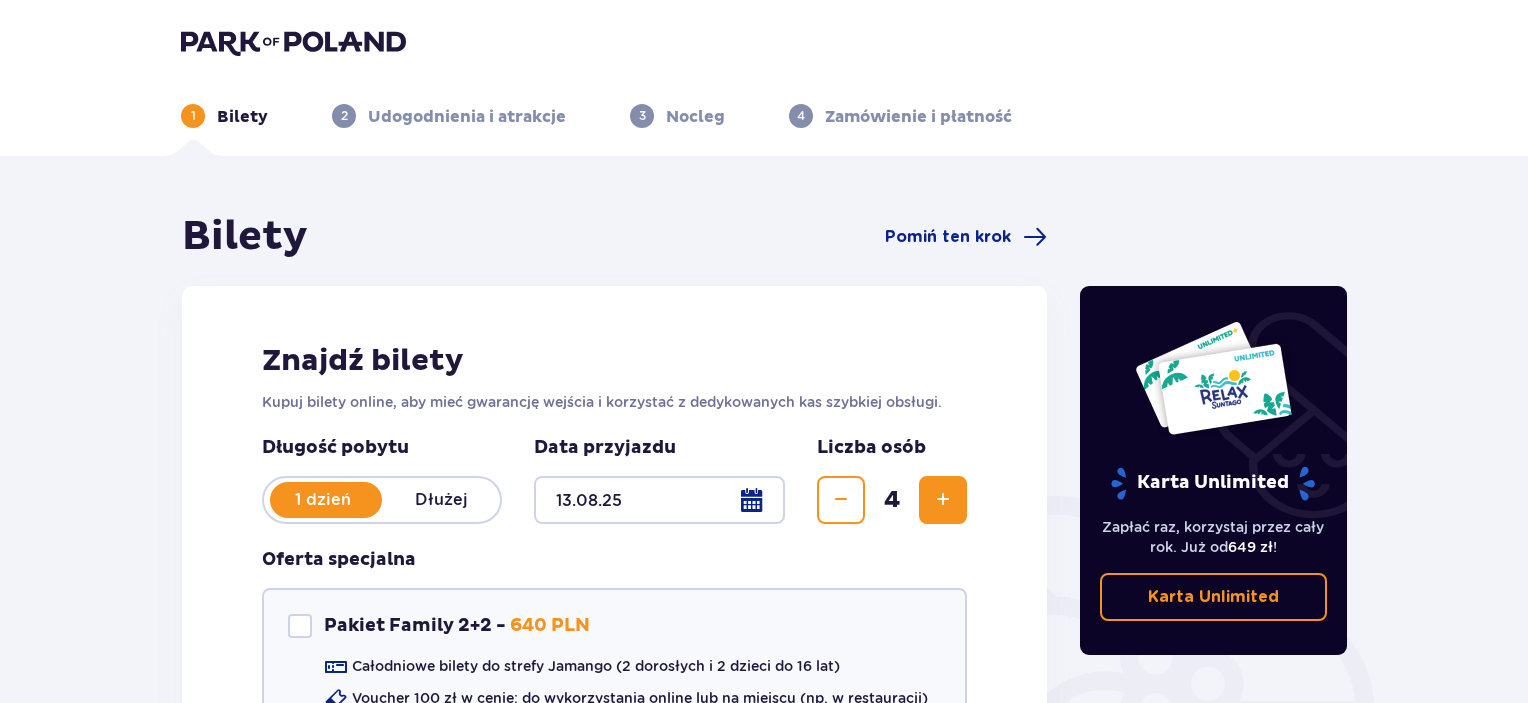 click at bounding box center (943, 500) 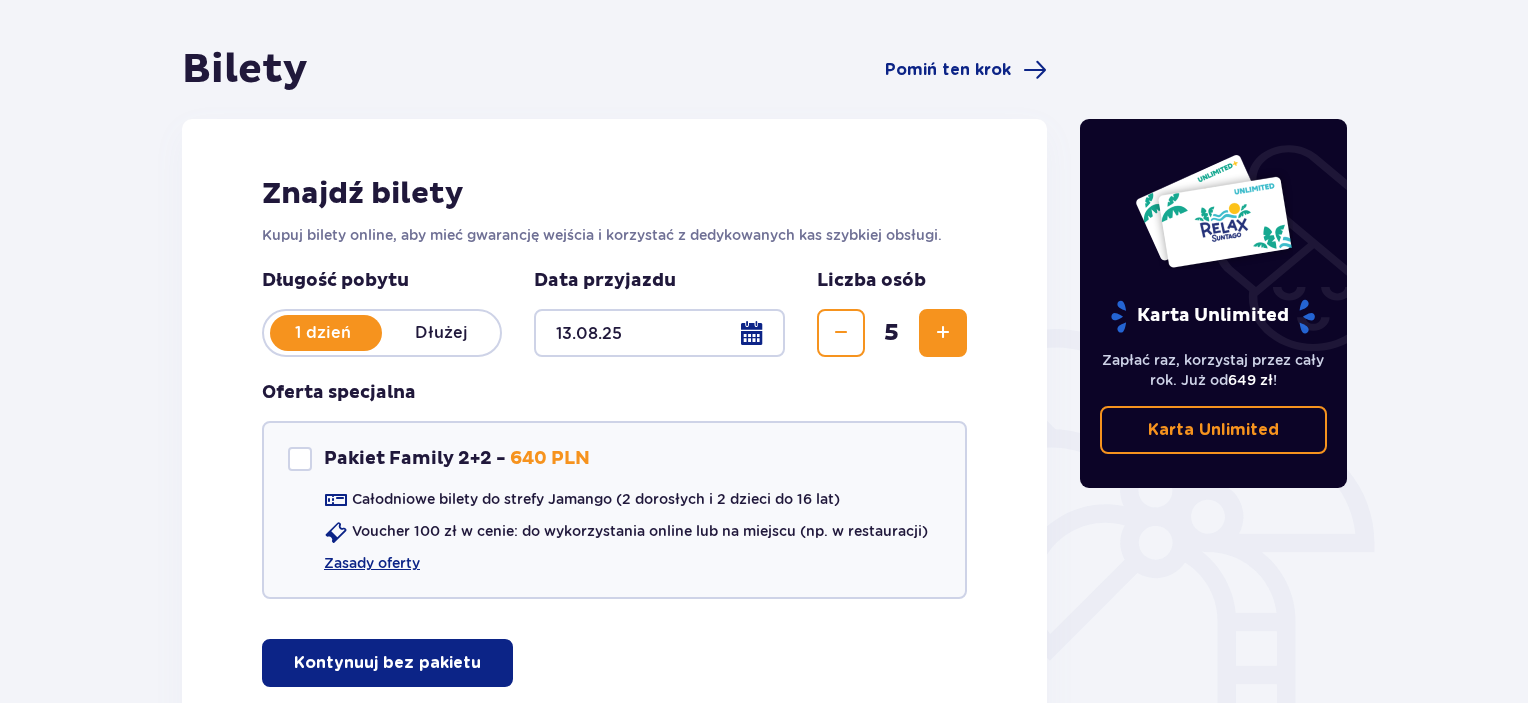scroll, scrollTop: 189, scrollLeft: 0, axis: vertical 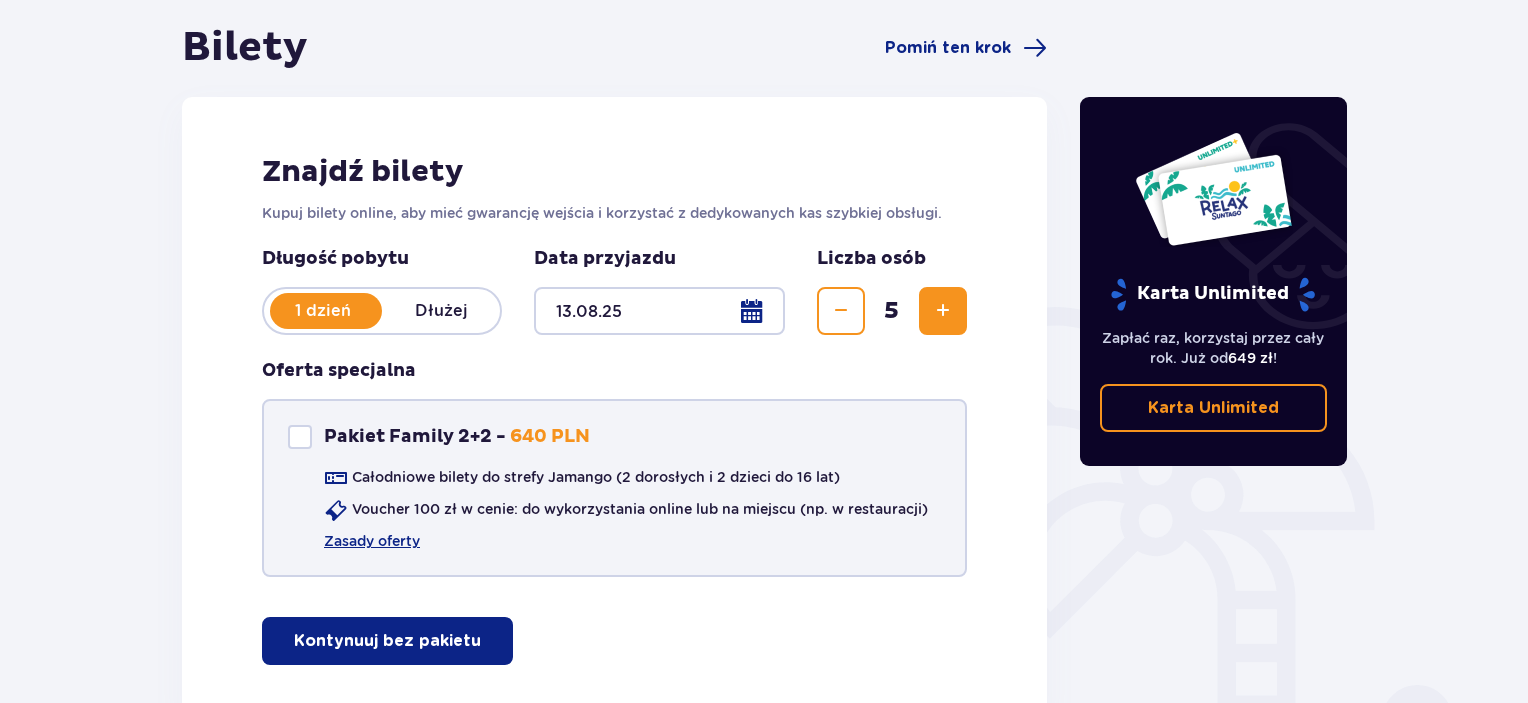 click at bounding box center (300, 437) 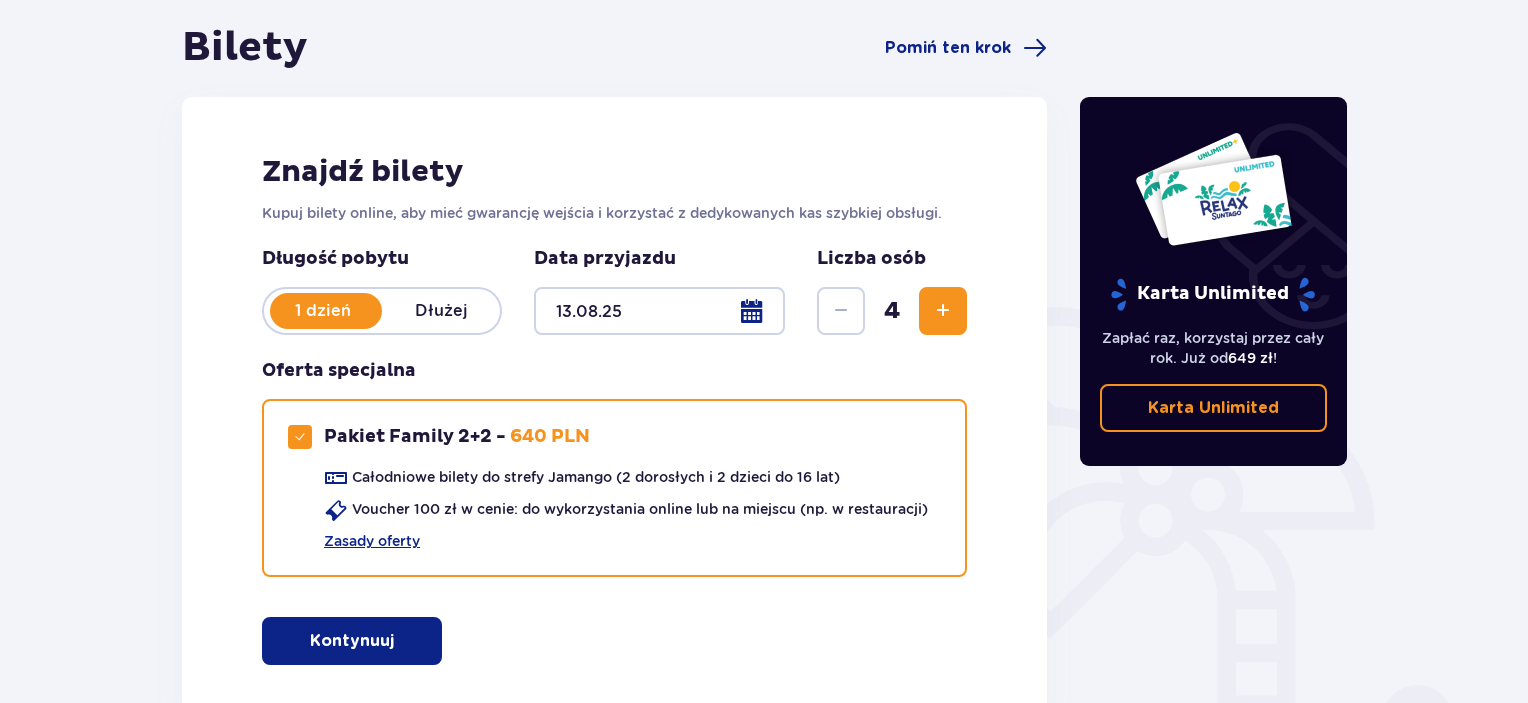 click at bounding box center [943, 311] 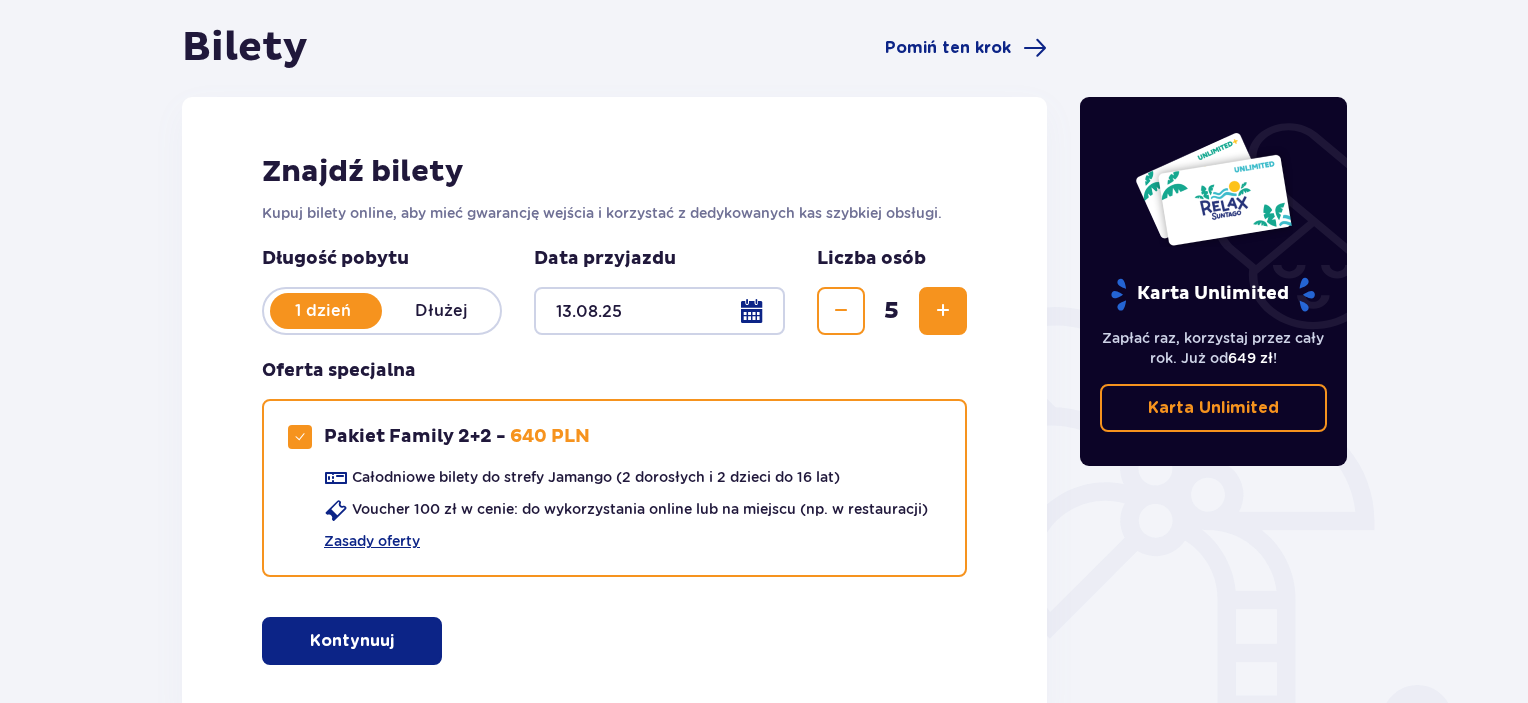 click at bounding box center [841, 311] 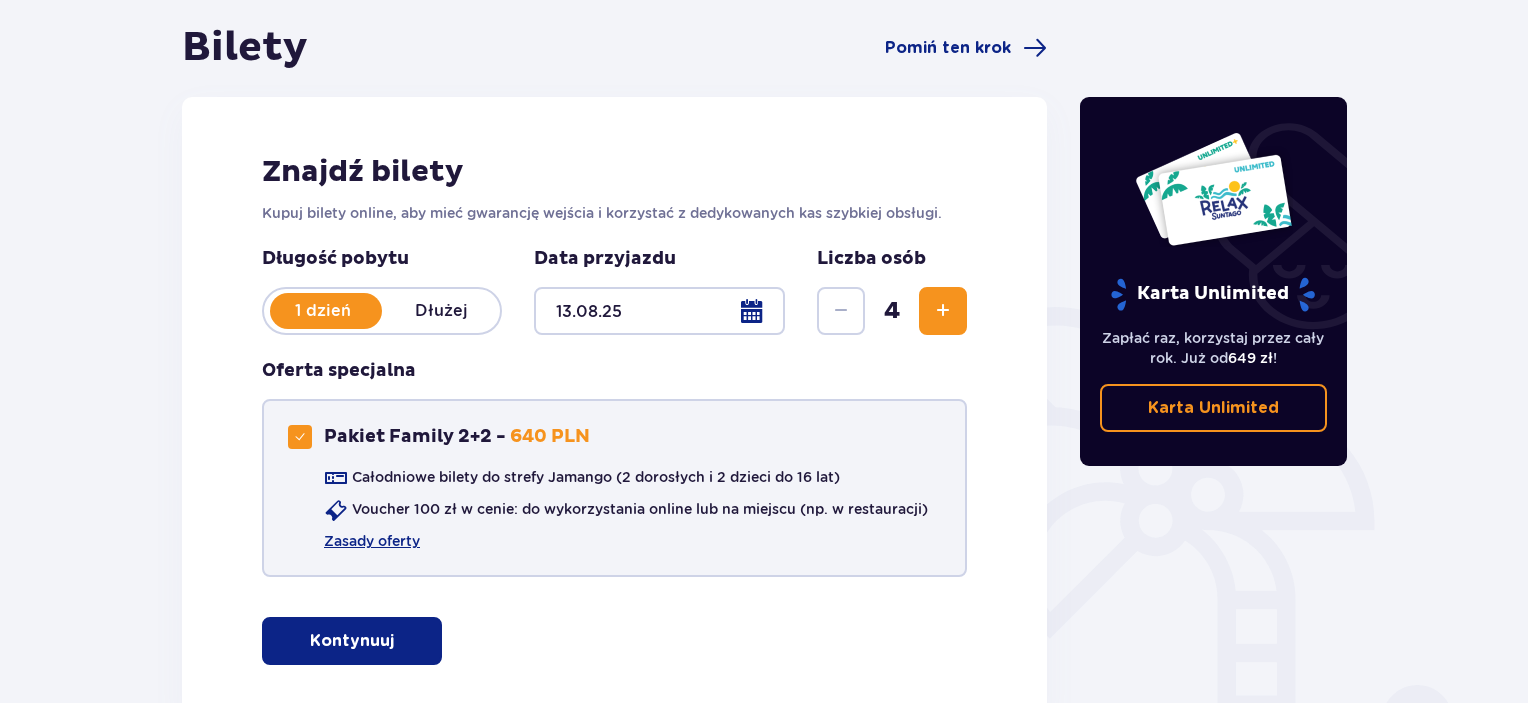 click at bounding box center [300, 437] 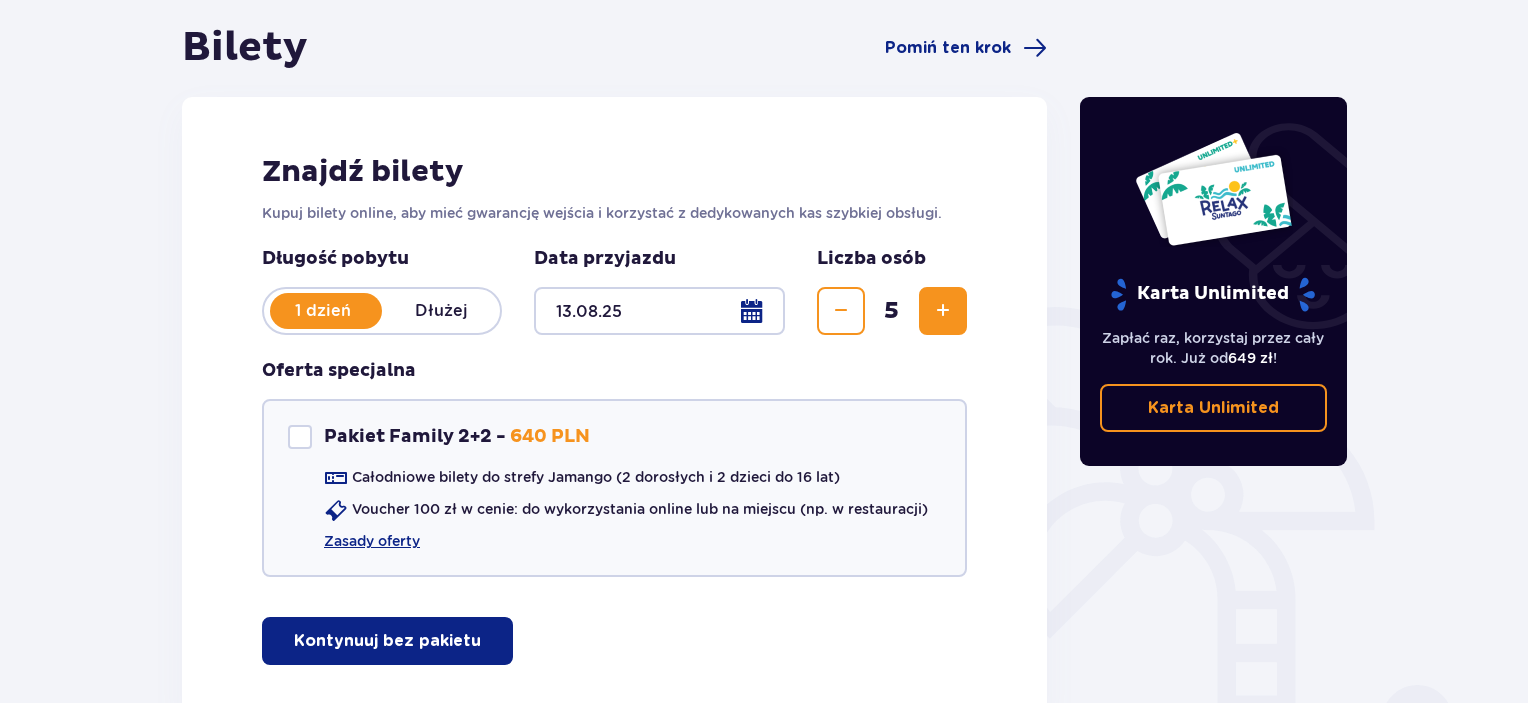 click at bounding box center (841, 311) 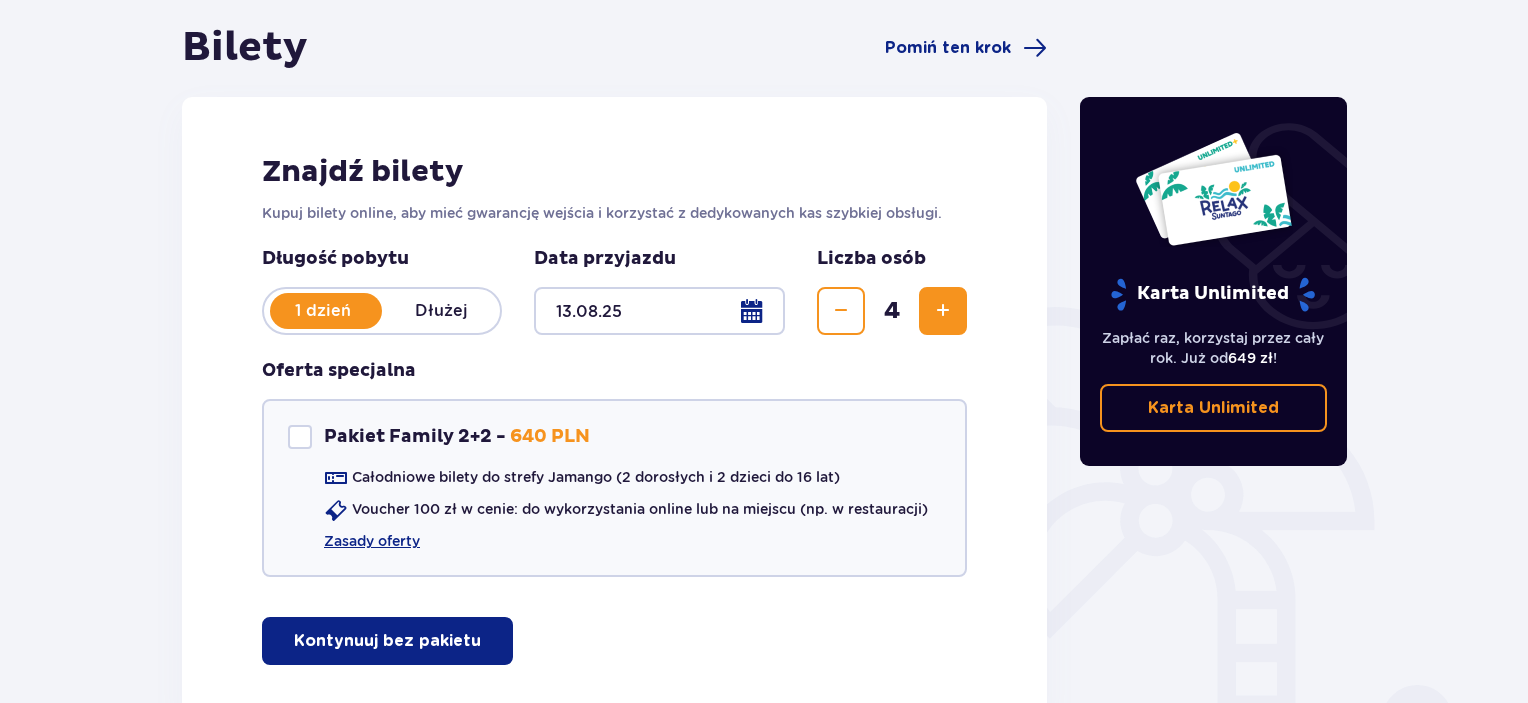 click at bounding box center [841, 311] 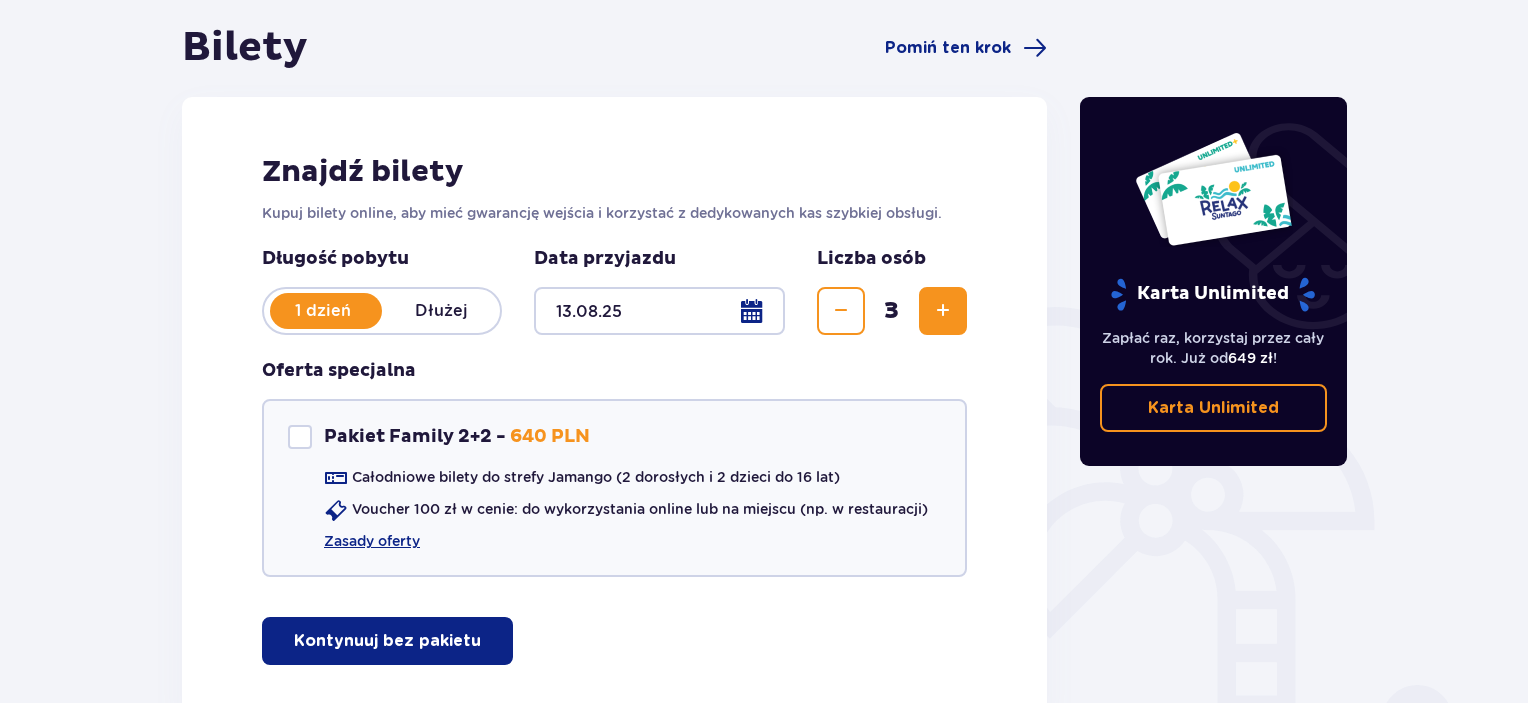click on "Kontynuuj bez pakietu" at bounding box center (387, 641) 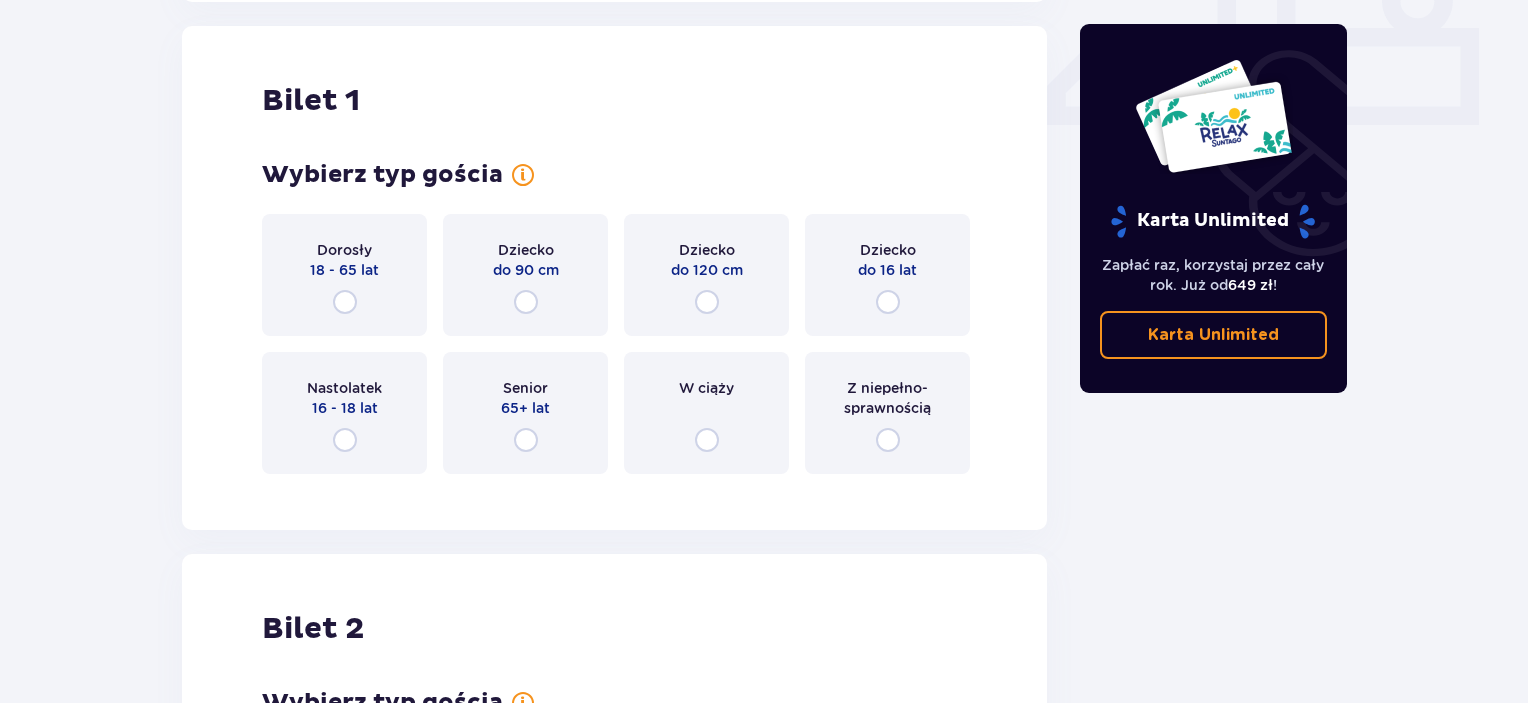 scroll, scrollTop: 909, scrollLeft: 0, axis: vertical 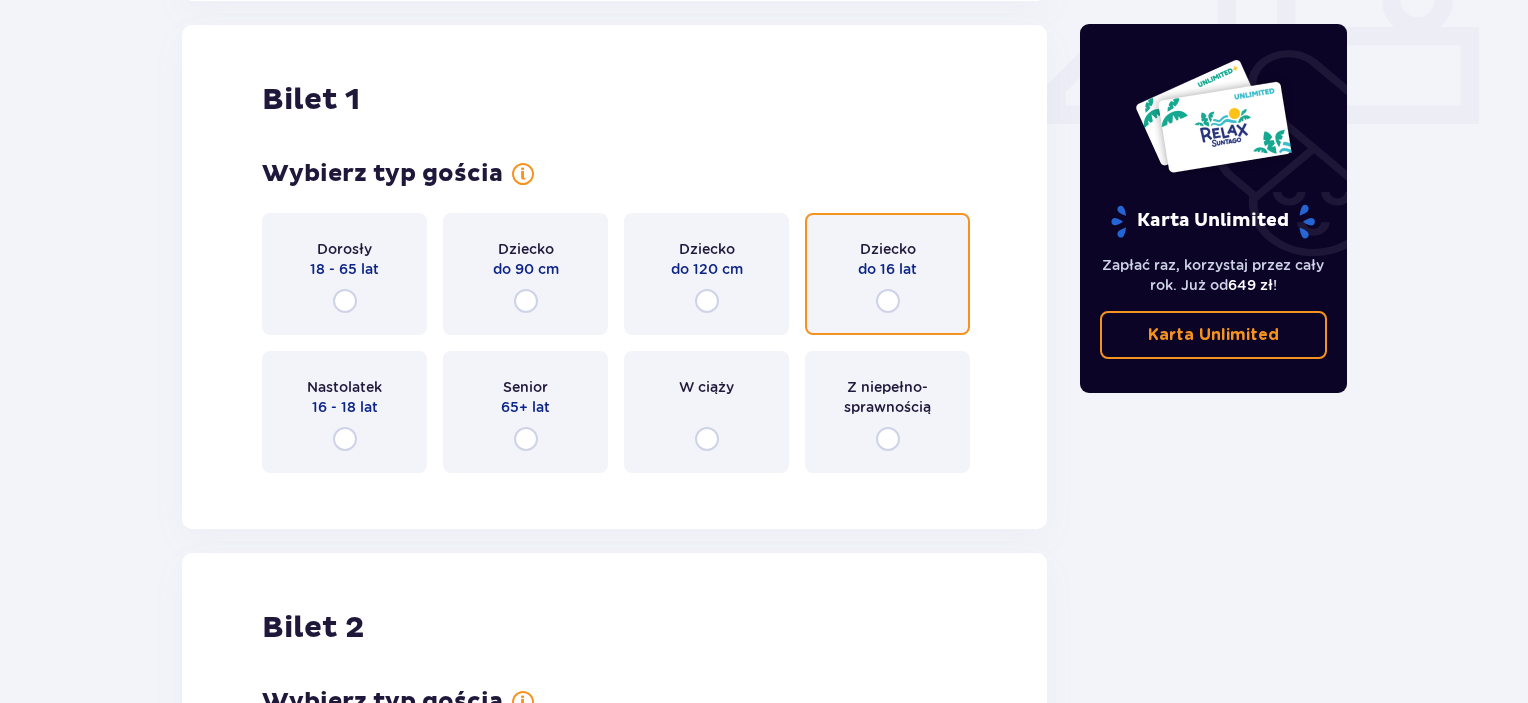 click at bounding box center [888, 301] 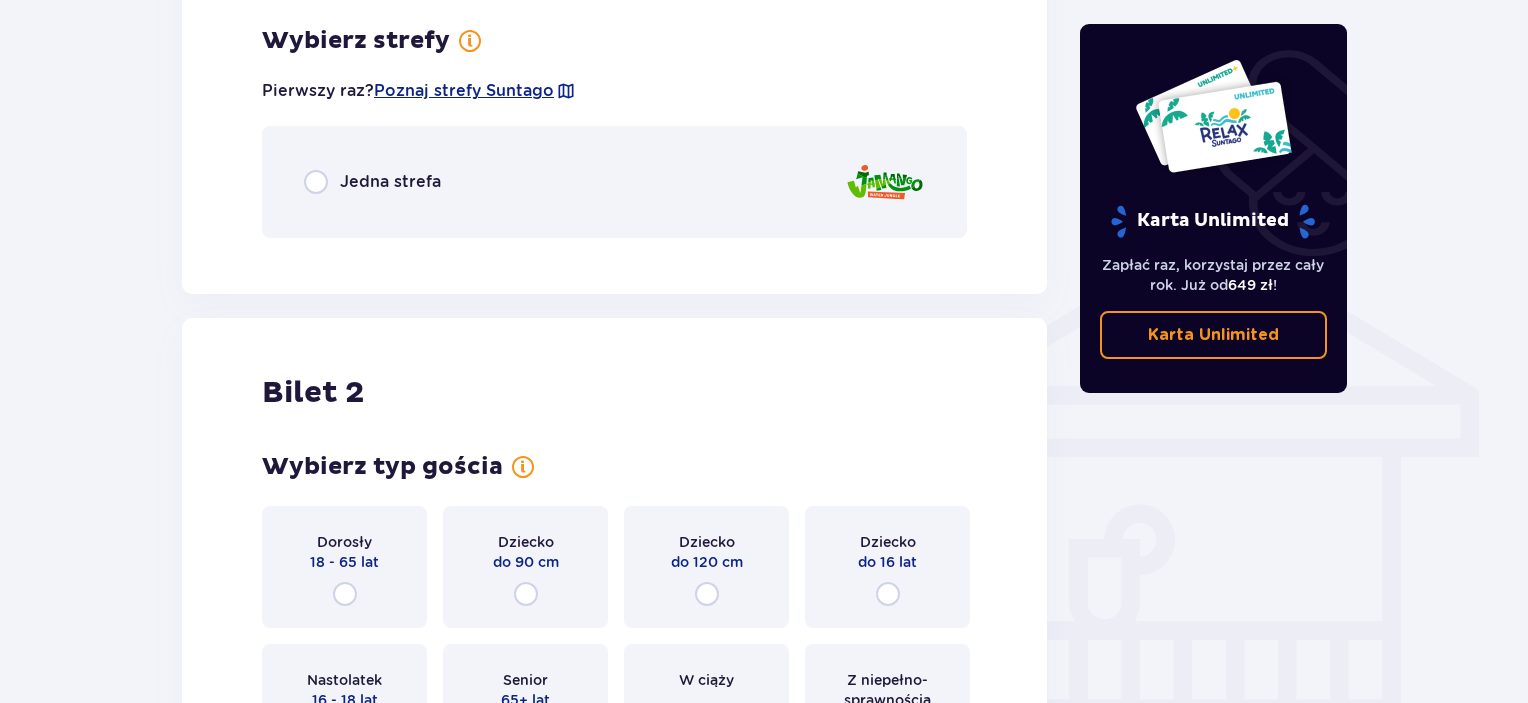 scroll, scrollTop: 1397, scrollLeft: 0, axis: vertical 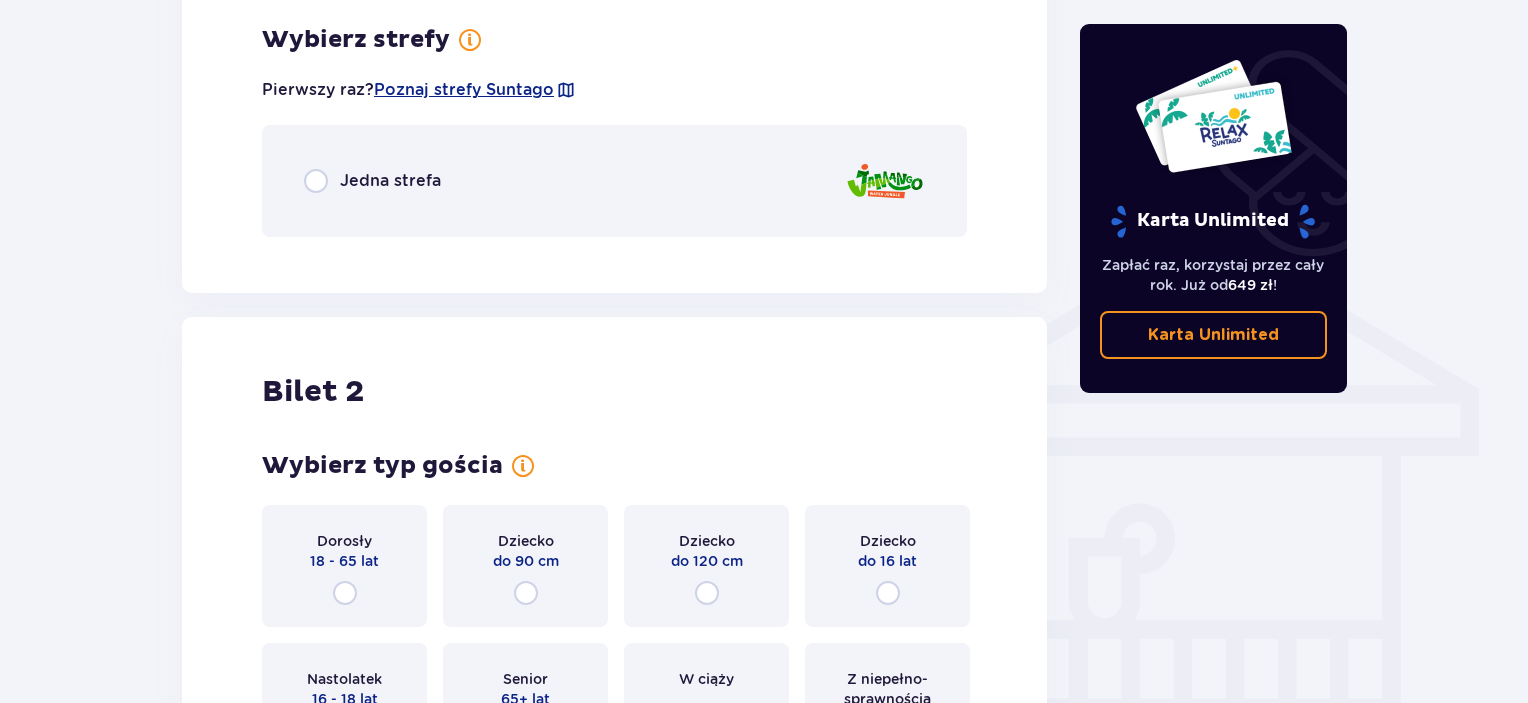 click on "Jedna strefa" at bounding box center (614, 181) 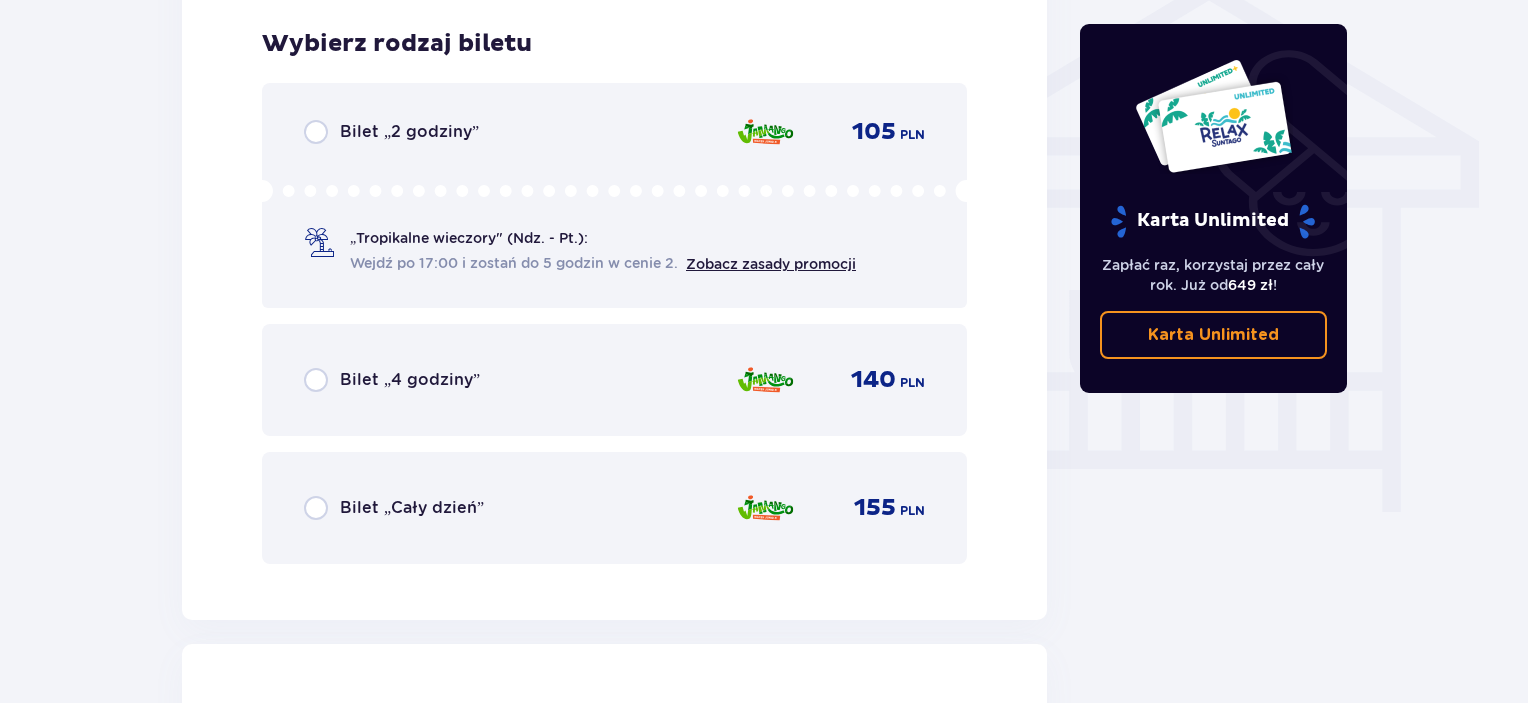 scroll, scrollTop: 1649, scrollLeft: 0, axis: vertical 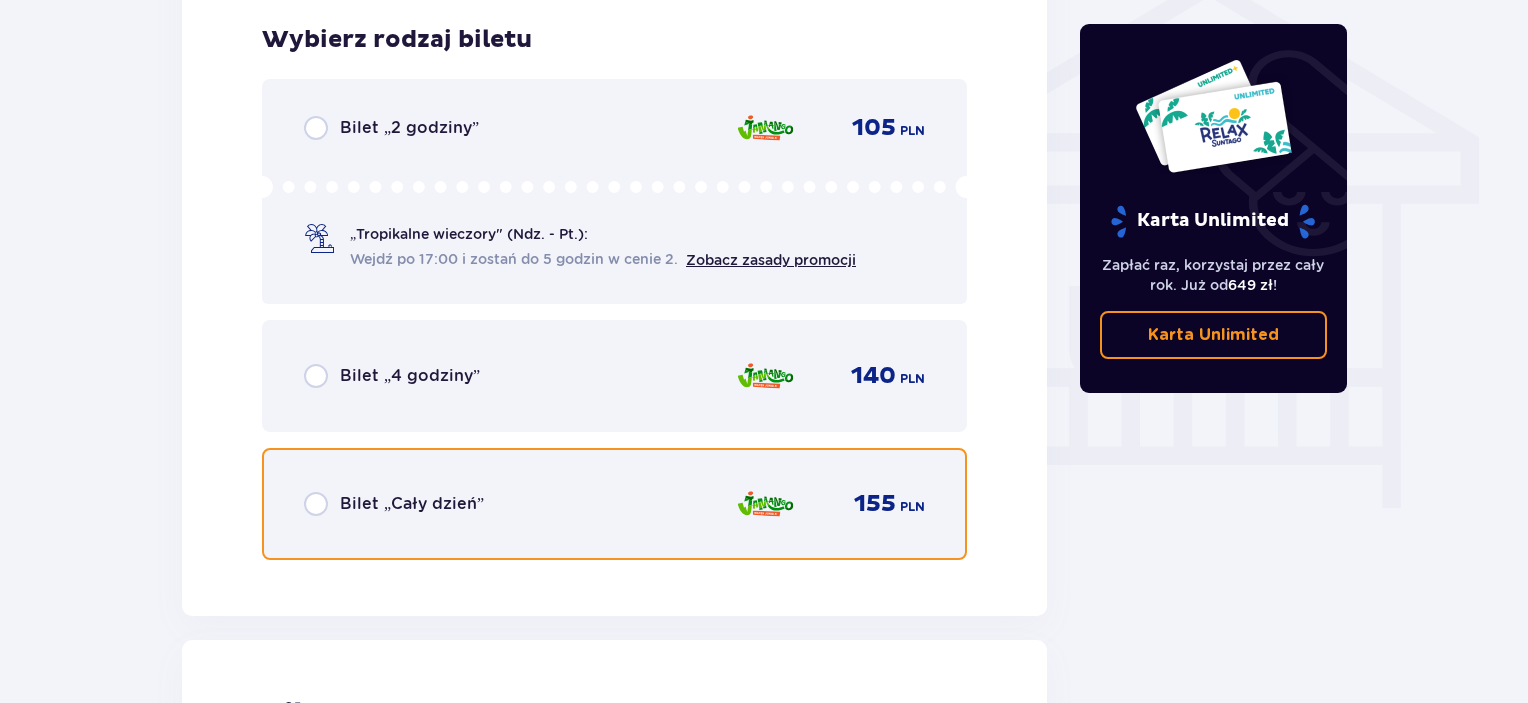click at bounding box center (316, 504) 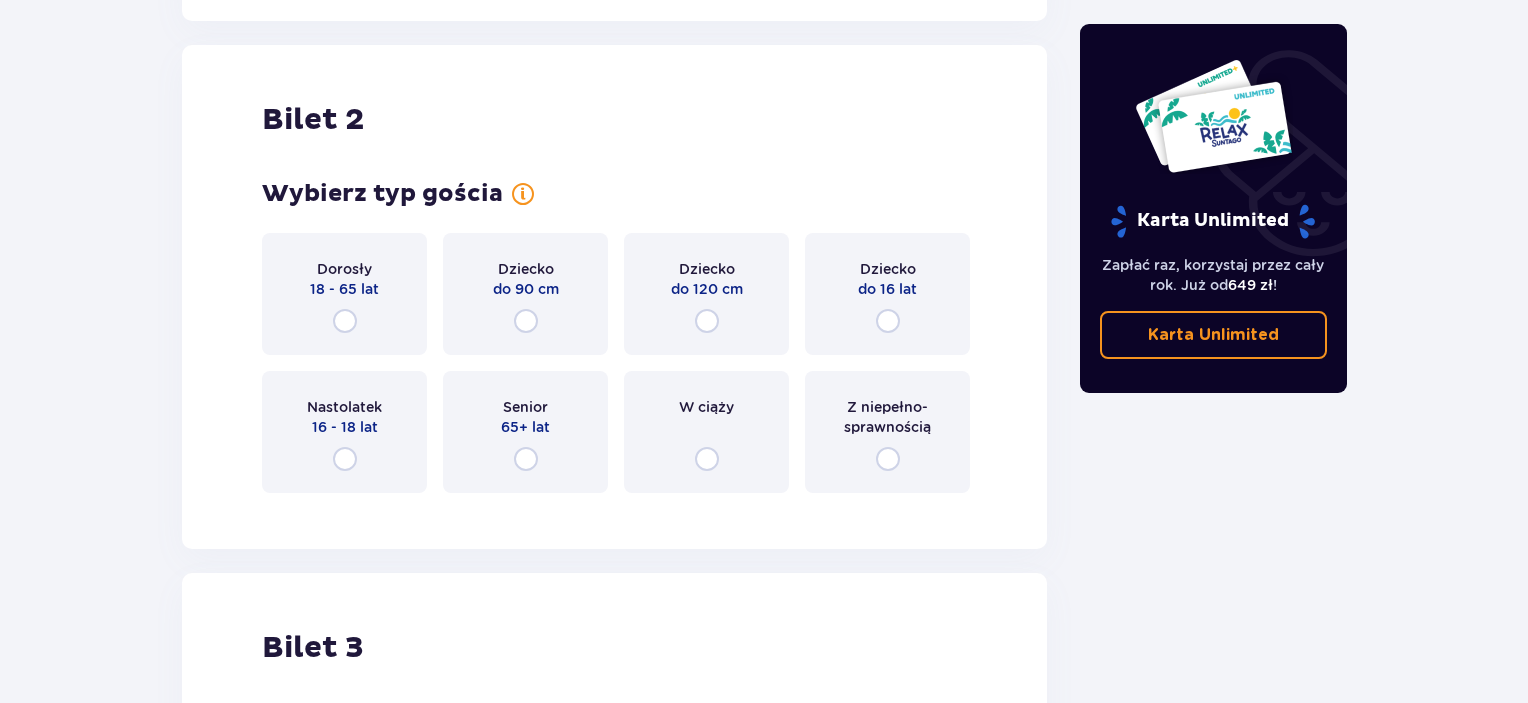scroll, scrollTop: 2263, scrollLeft: 0, axis: vertical 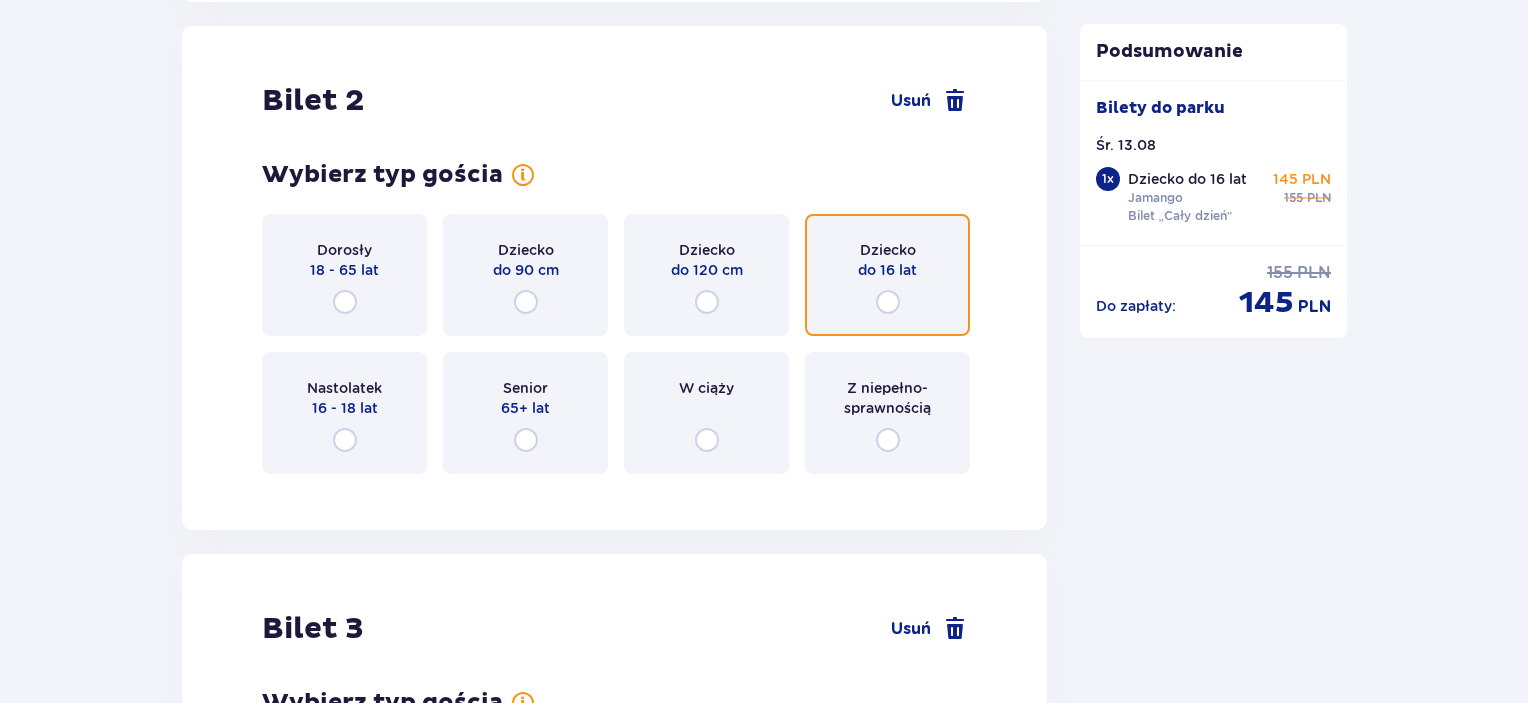 click at bounding box center (888, 302) 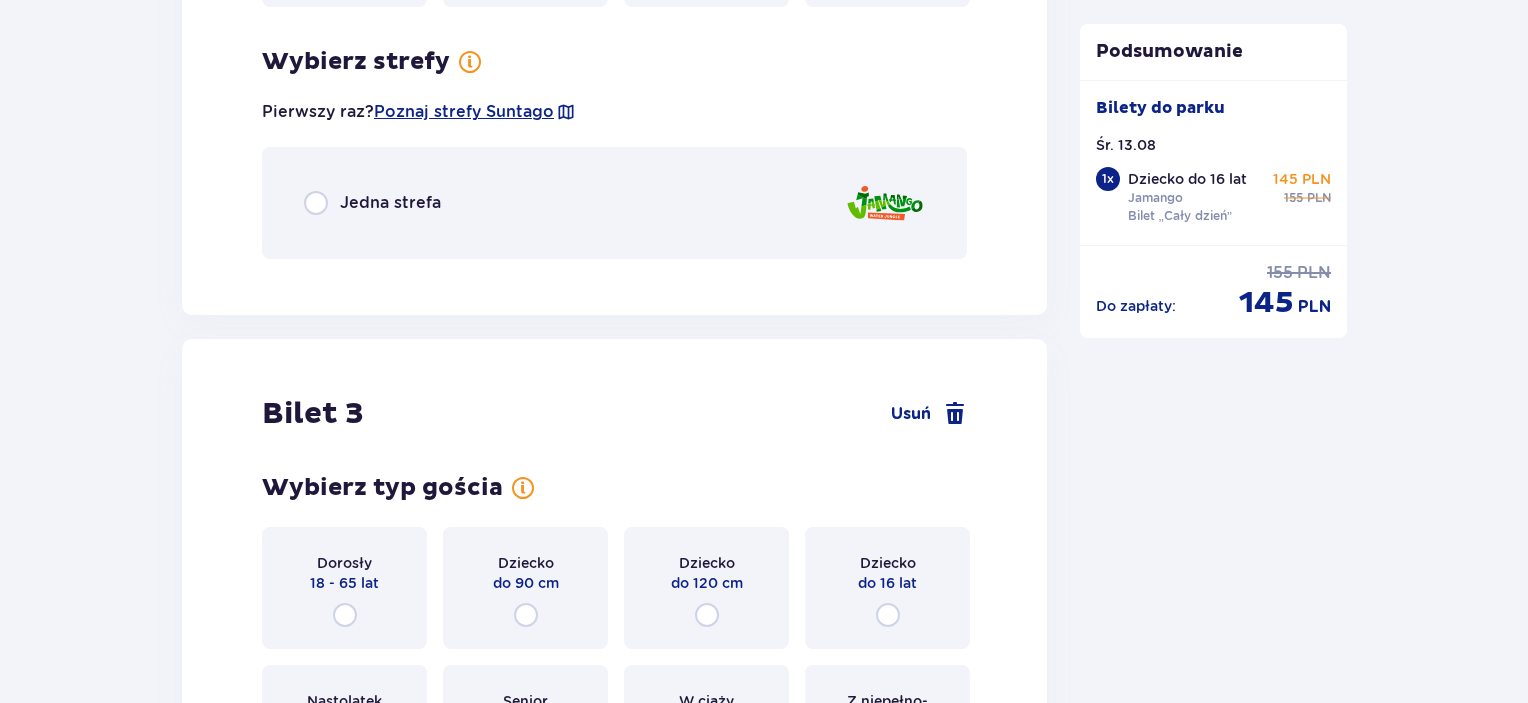 scroll, scrollTop: 2751, scrollLeft: 0, axis: vertical 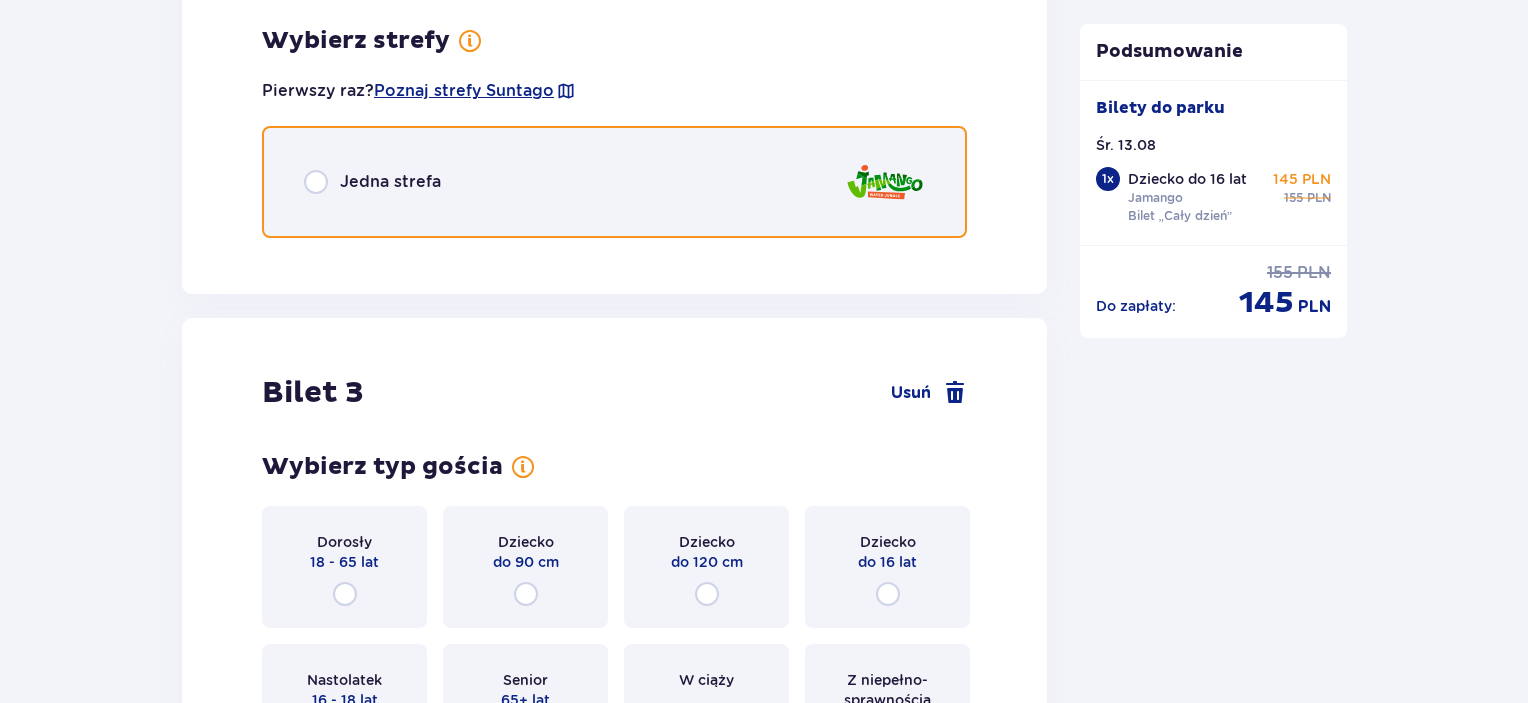 click at bounding box center [316, 182] 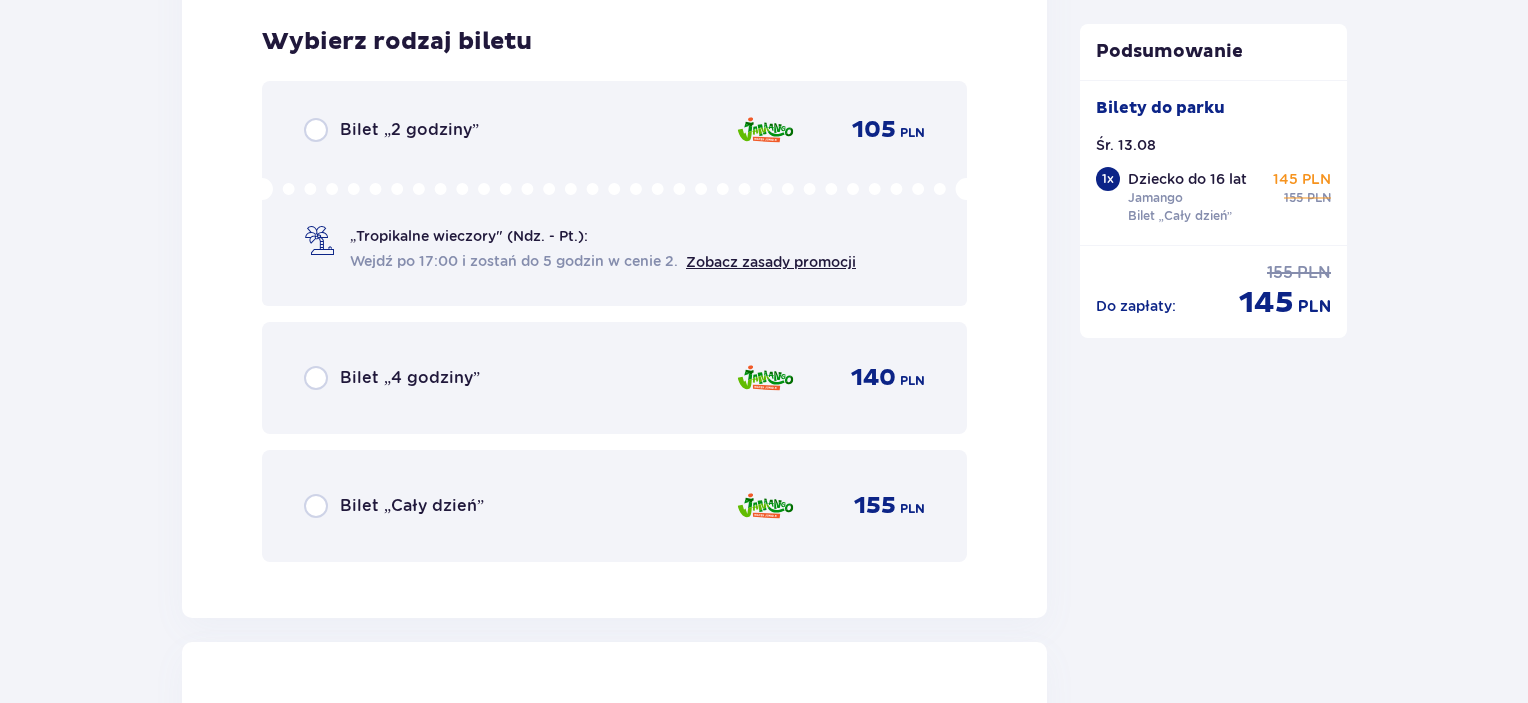 scroll, scrollTop: 3003, scrollLeft: 0, axis: vertical 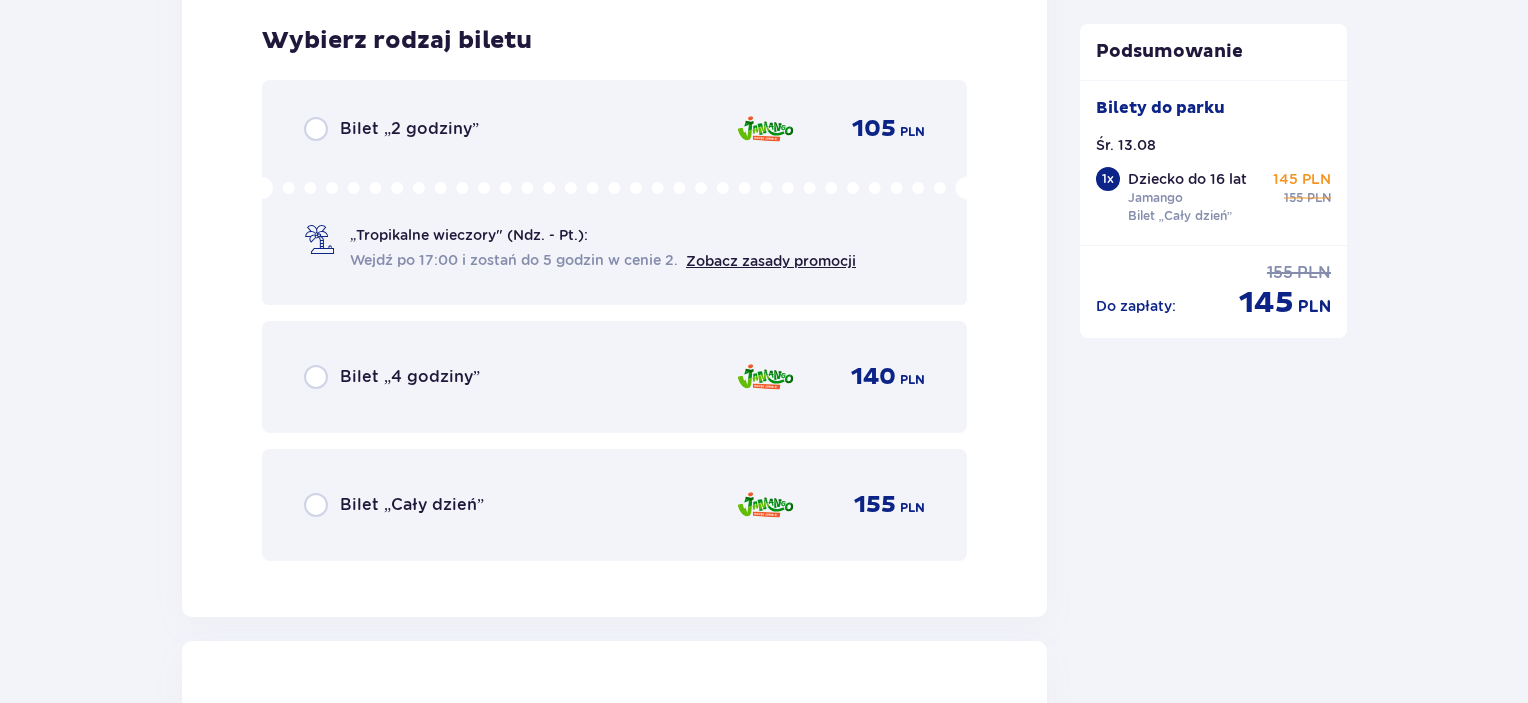 click on "Bilet „Cały dzień”" at bounding box center [394, 505] 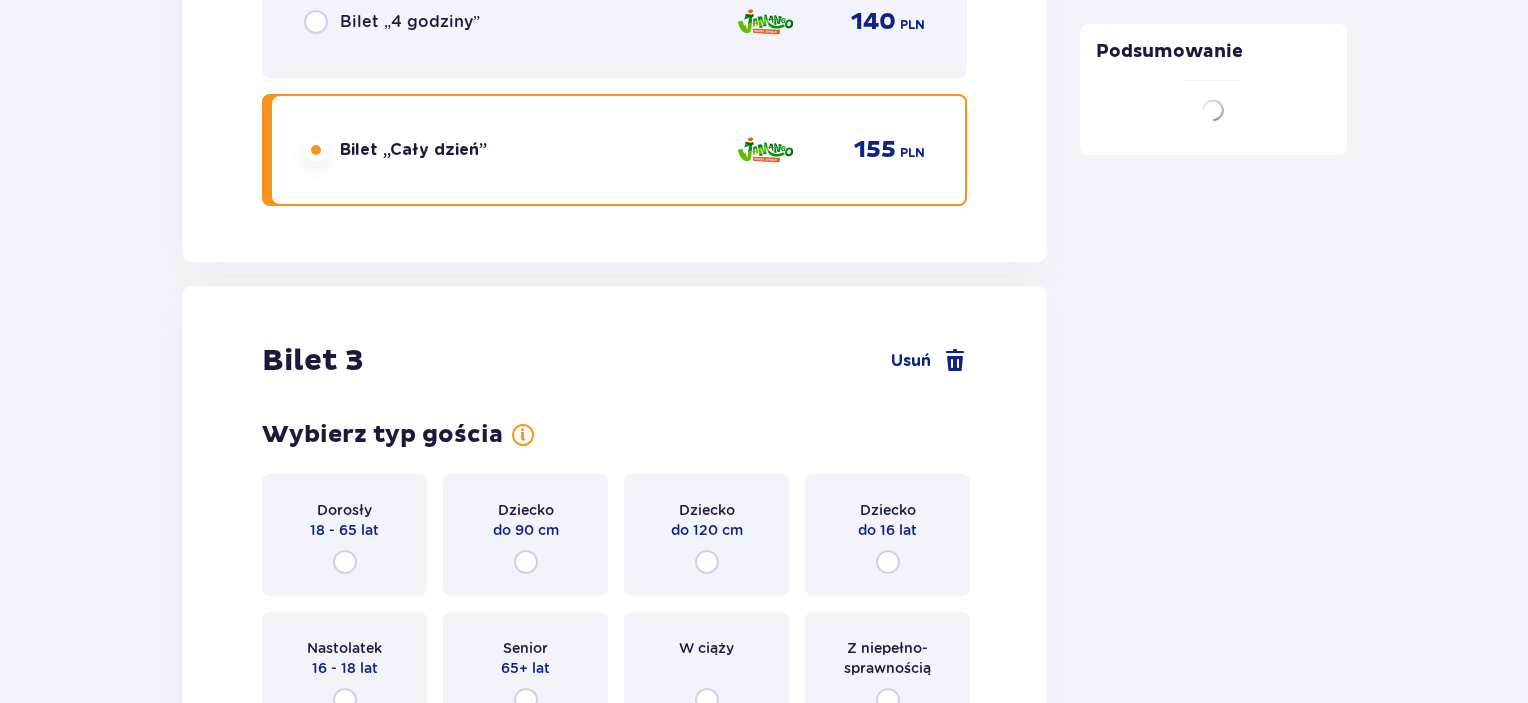 scroll, scrollTop: 3617, scrollLeft: 0, axis: vertical 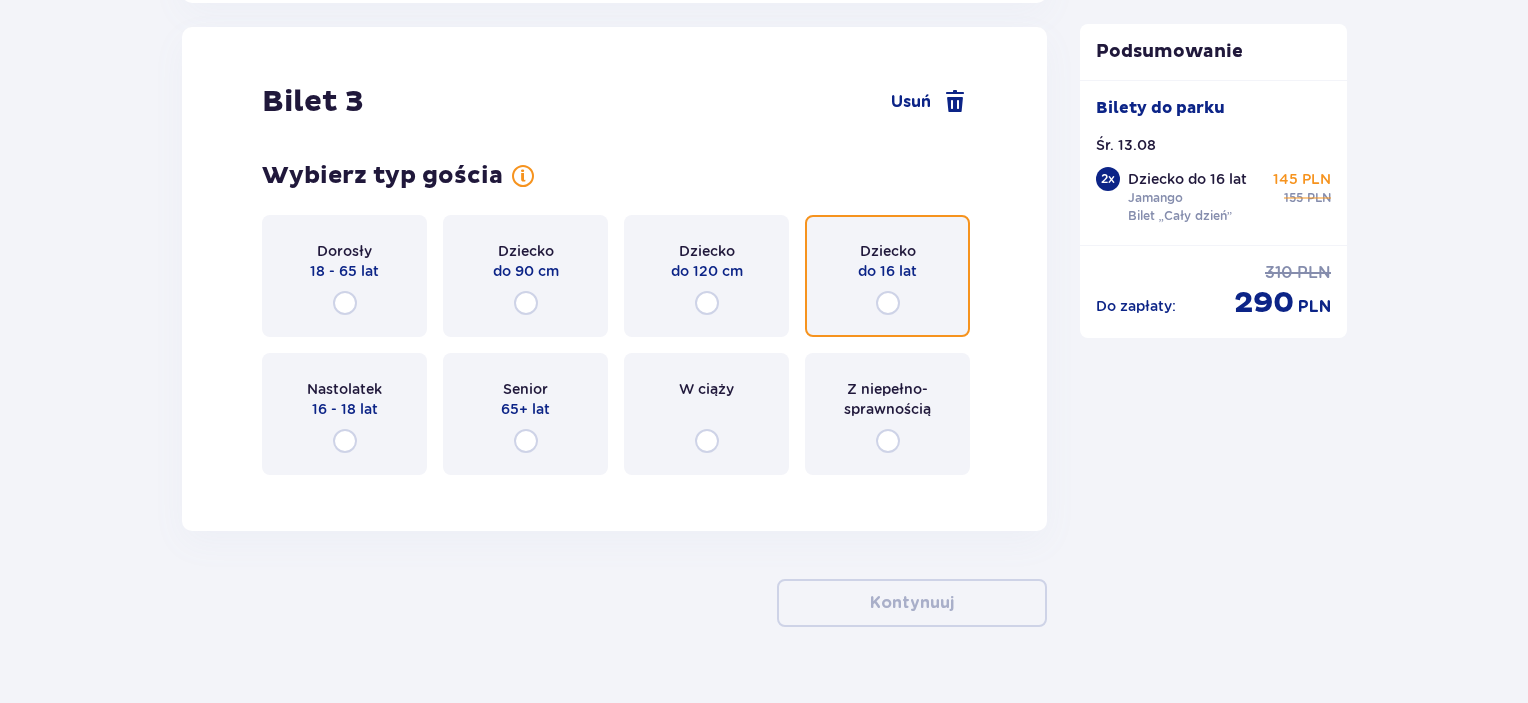 click at bounding box center (888, 303) 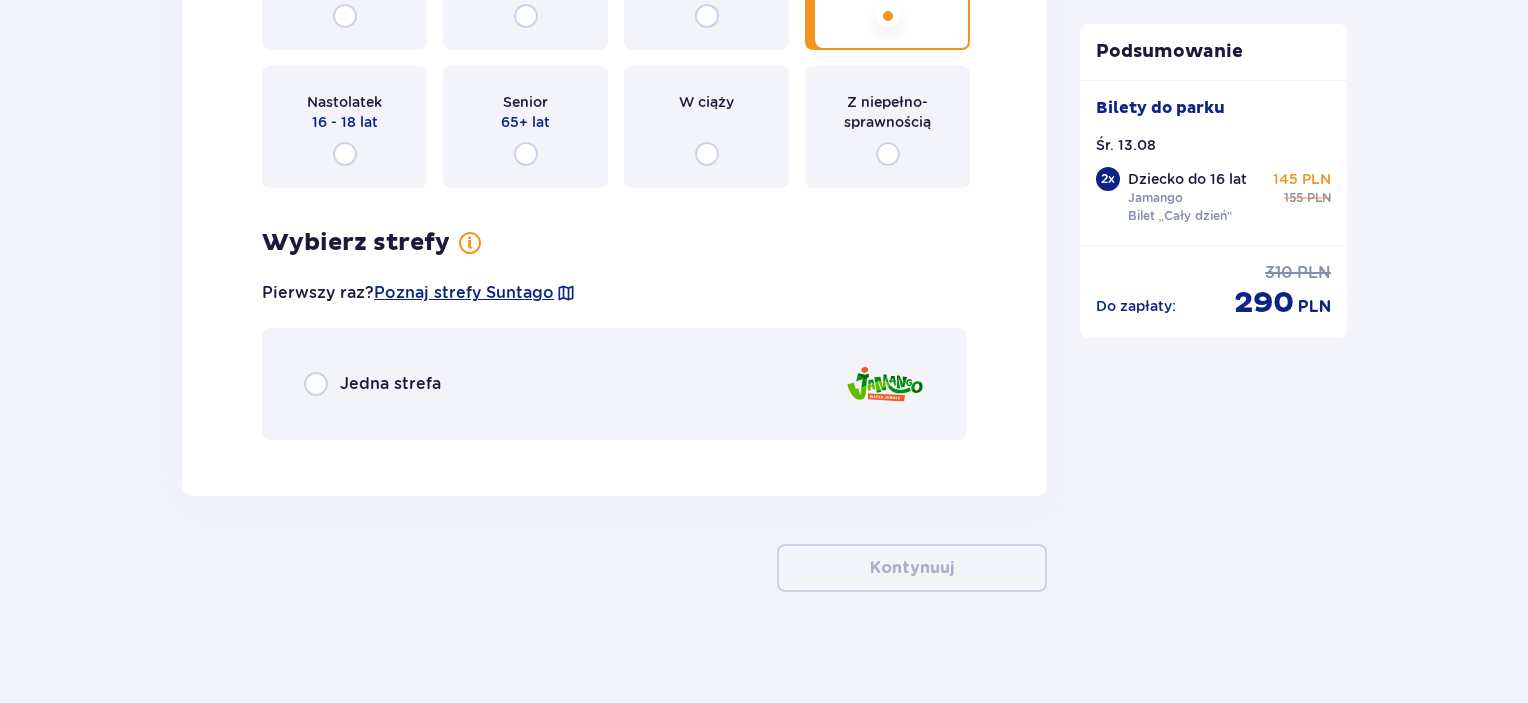scroll, scrollTop: 3910, scrollLeft: 0, axis: vertical 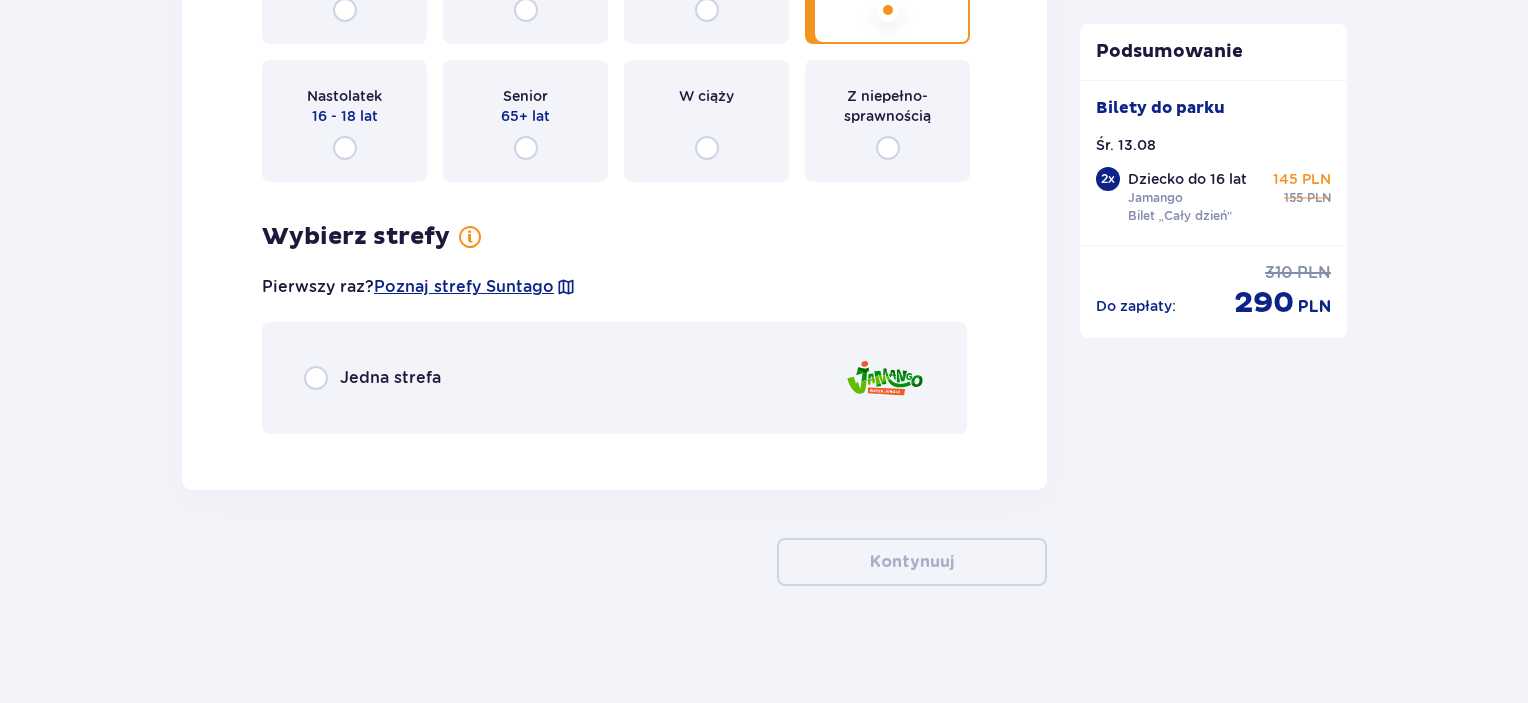 click on "Jedna strefa" at bounding box center [390, 378] 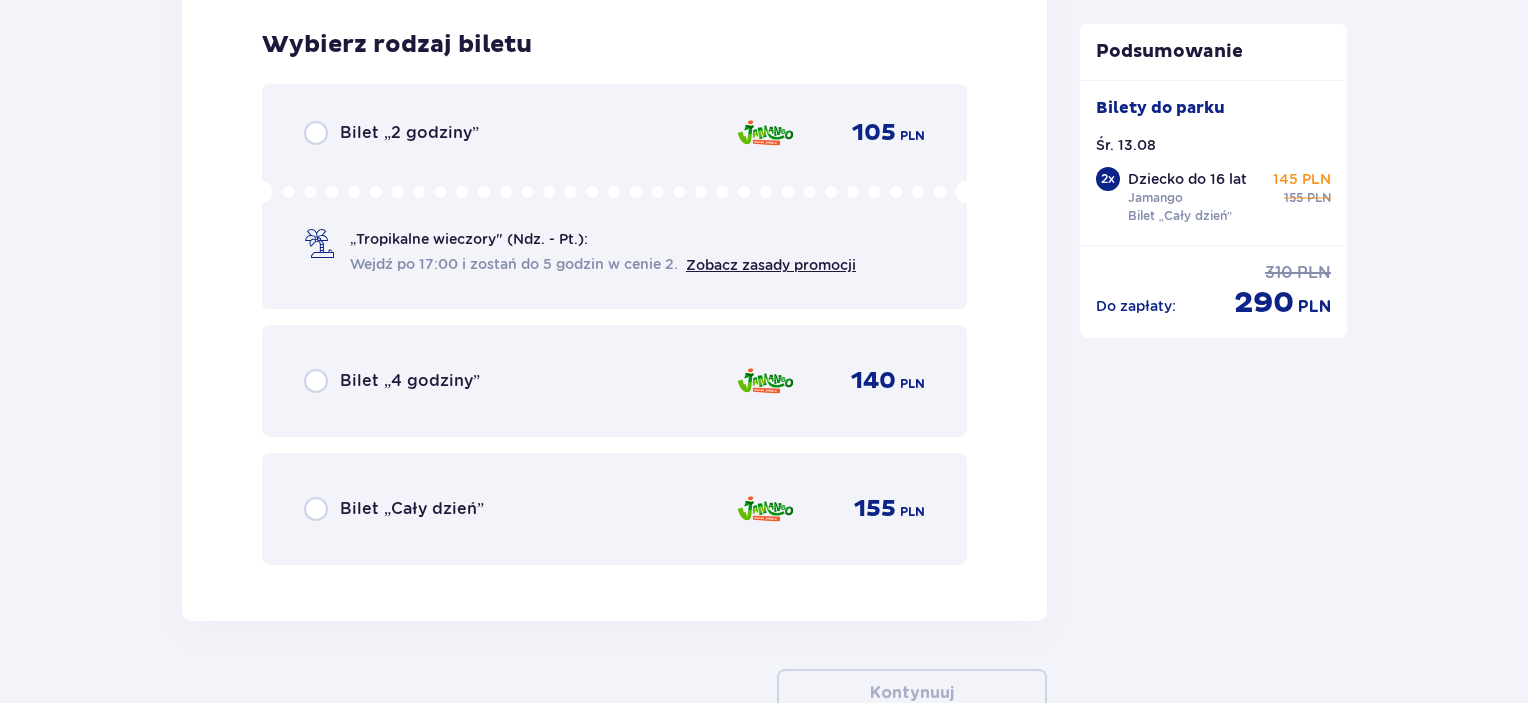 scroll, scrollTop: 4357, scrollLeft: 0, axis: vertical 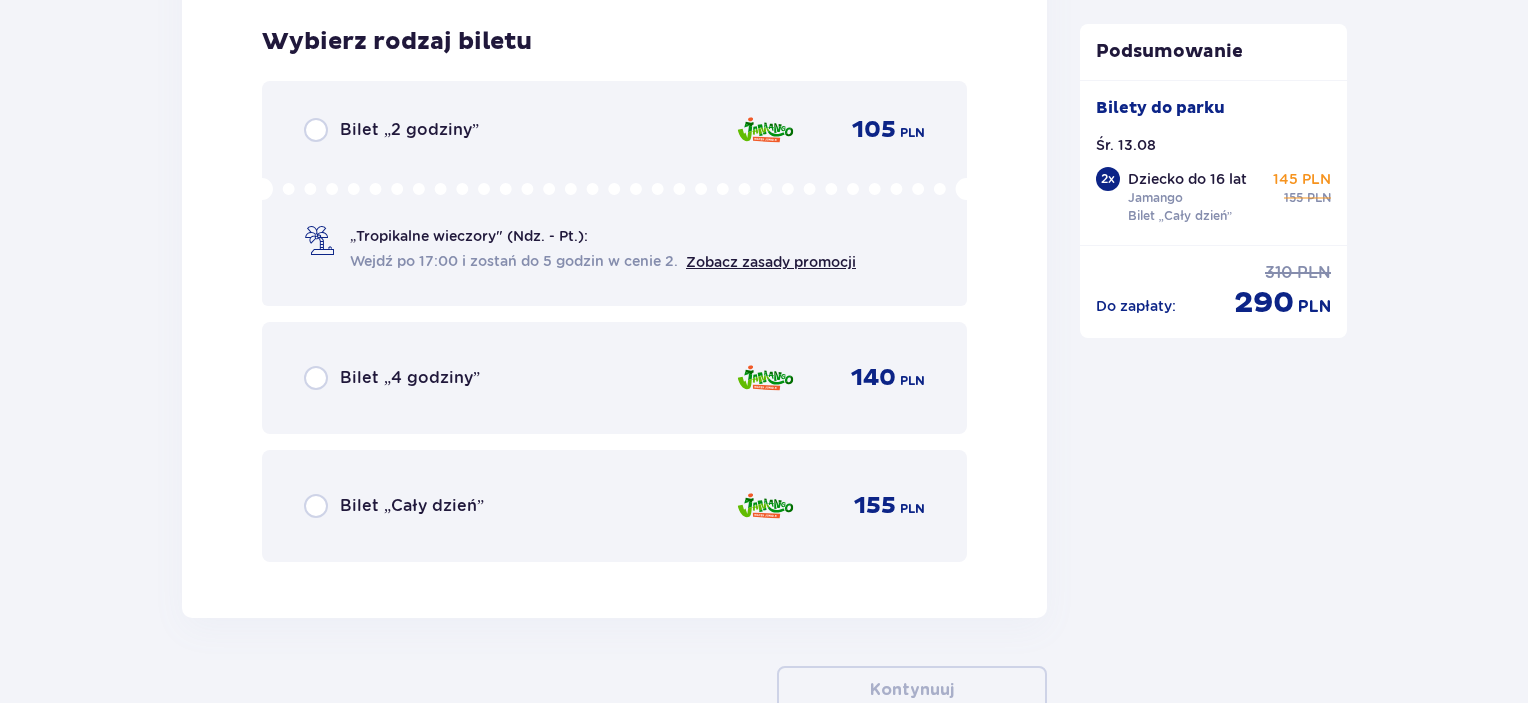 click on "Bilet „Cały dzień”" at bounding box center [412, 506] 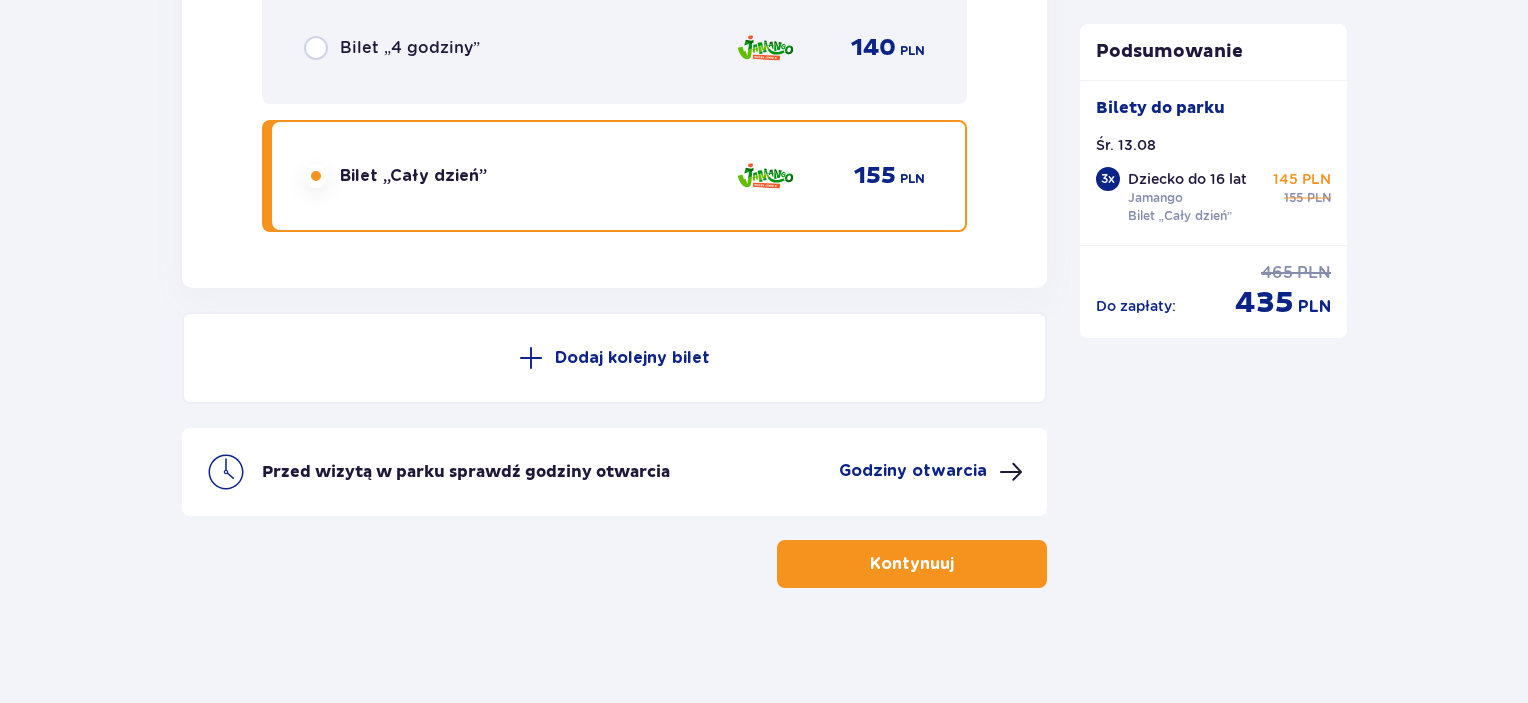 scroll, scrollTop: 4688, scrollLeft: 0, axis: vertical 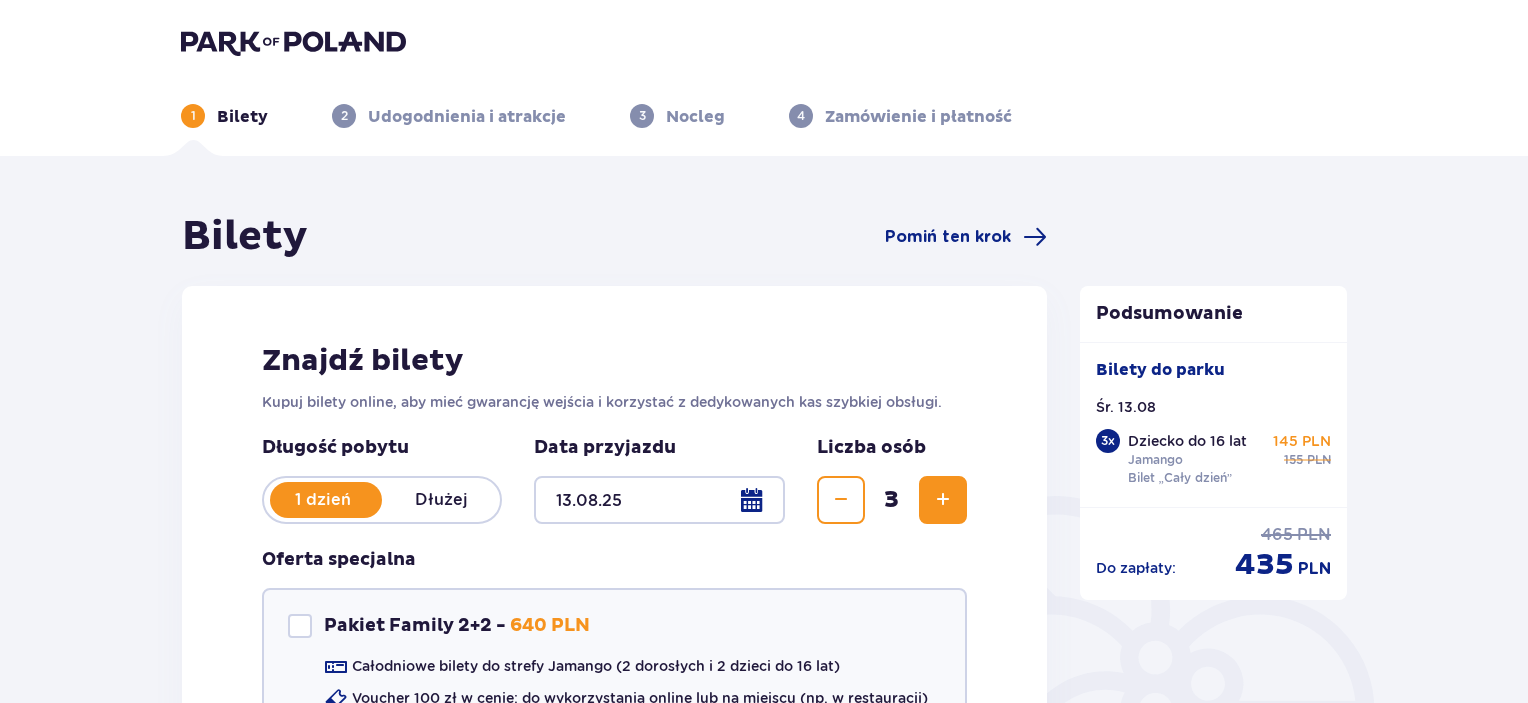 click at bounding box center [943, 500] 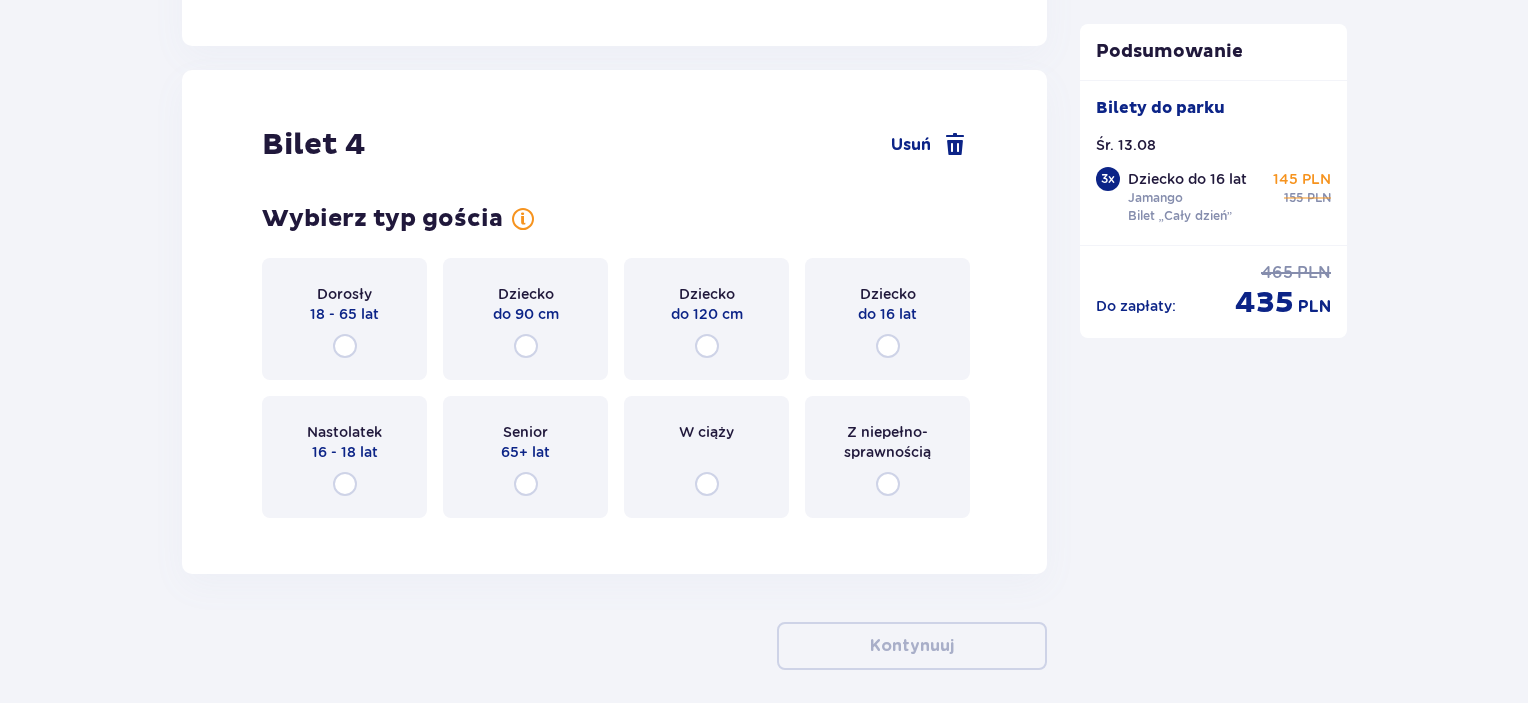 scroll, scrollTop: 4972, scrollLeft: 0, axis: vertical 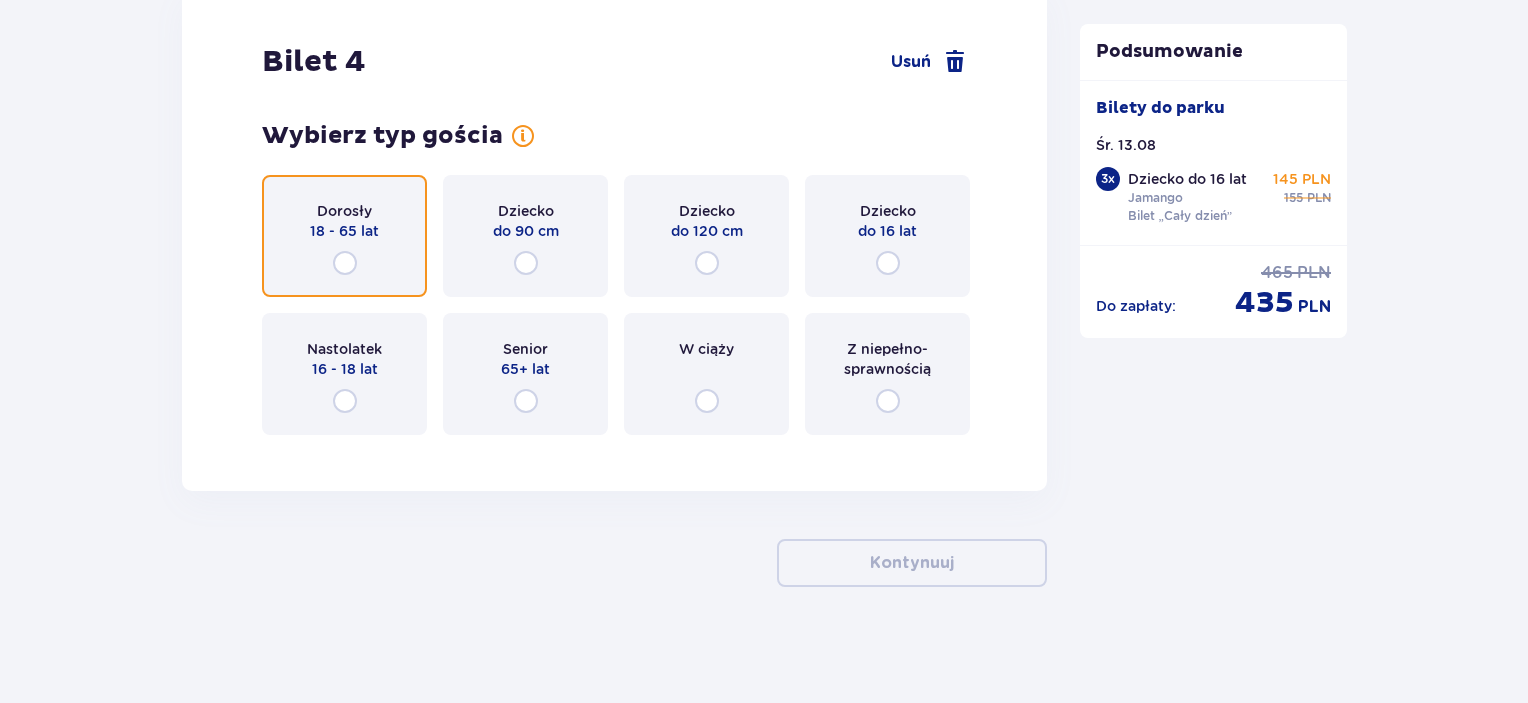 click at bounding box center [345, 263] 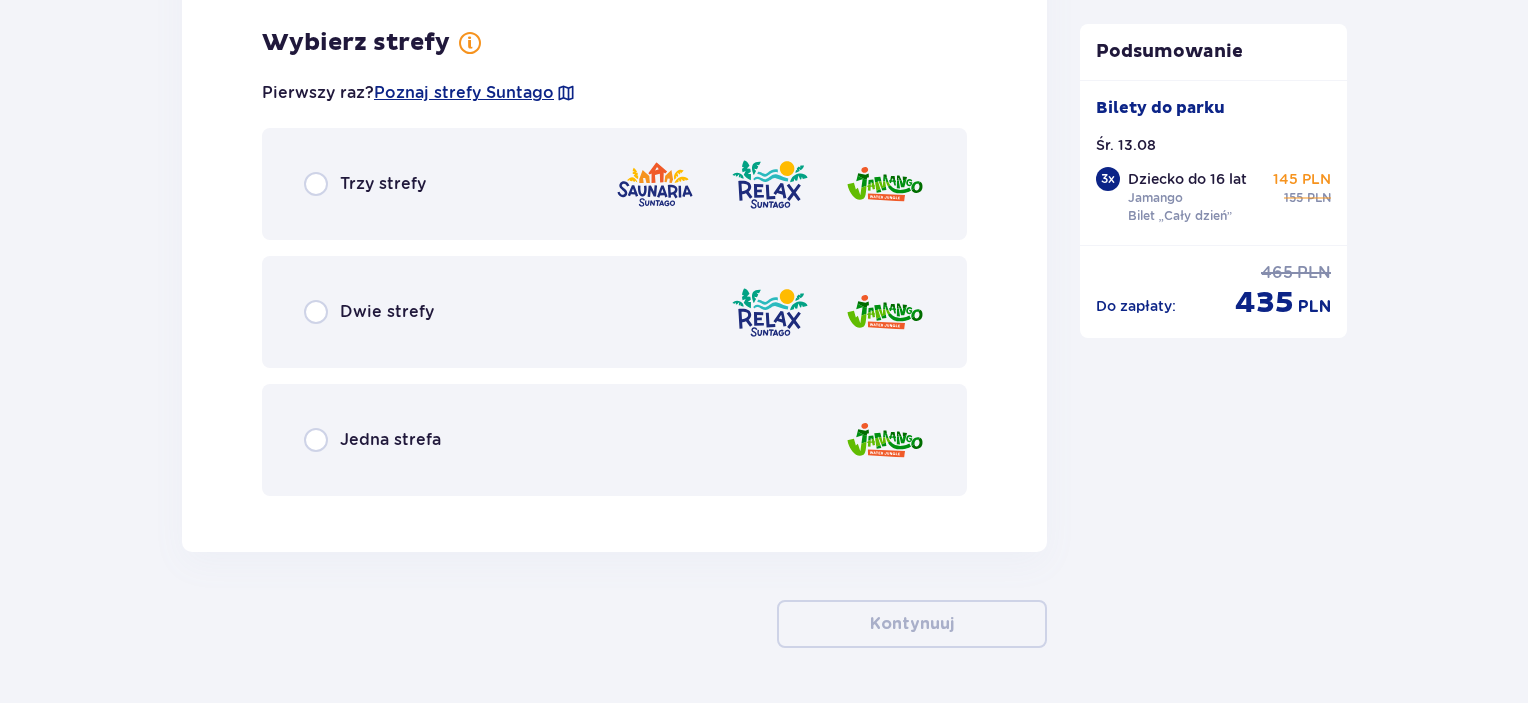 scroll, scrollTop: 5460, scrollLeft: 0, axis: vertical 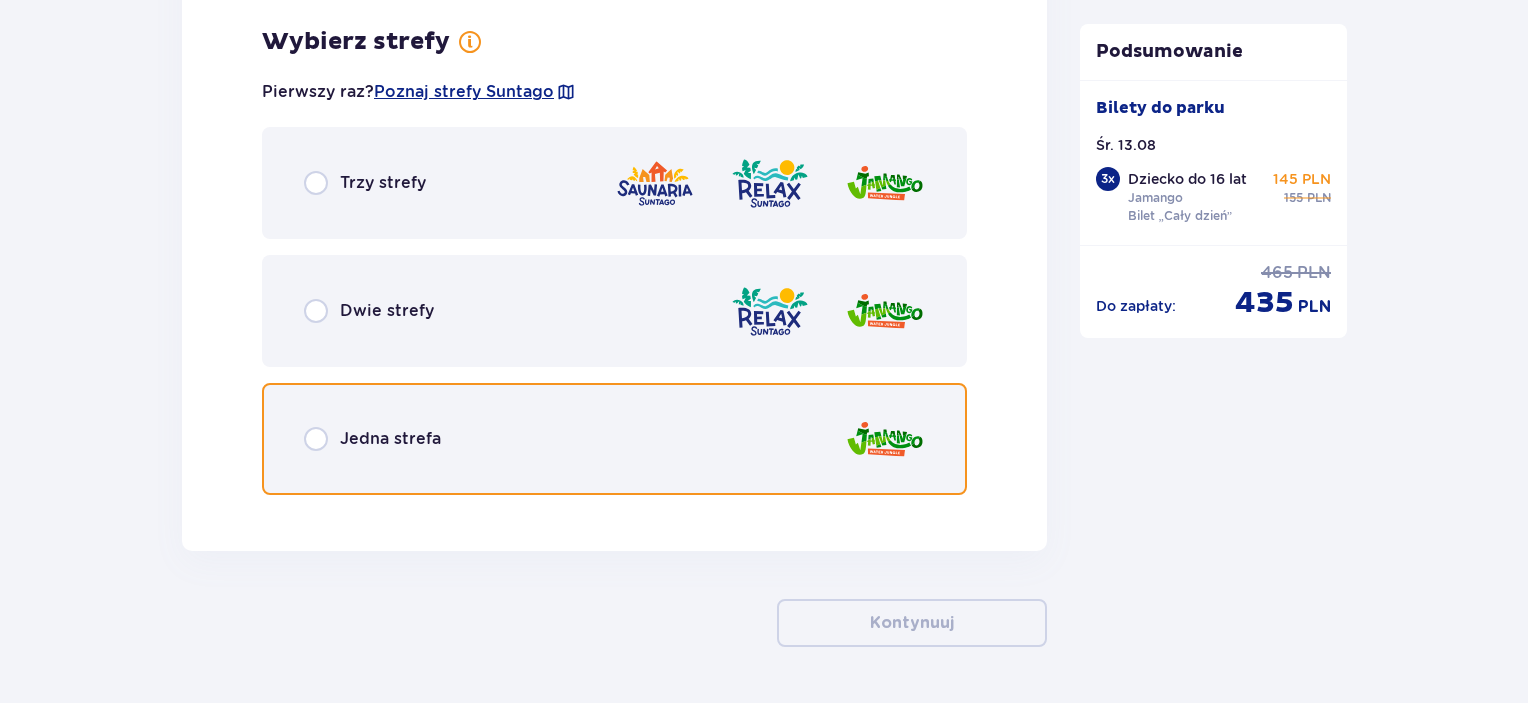 click at bounding box center (316, 439) 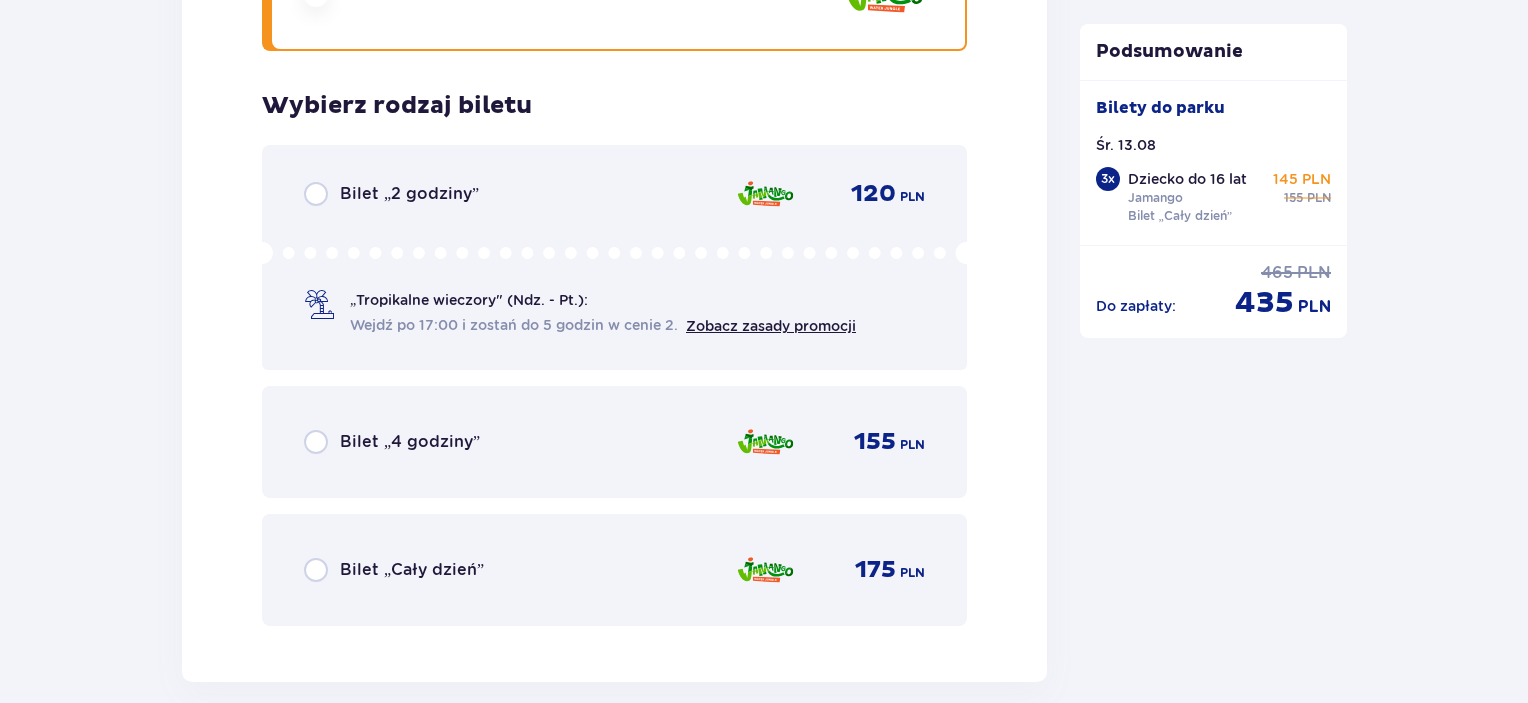 scroll, scrollTop: 5968, scrollLeft: 0, axis: vertical 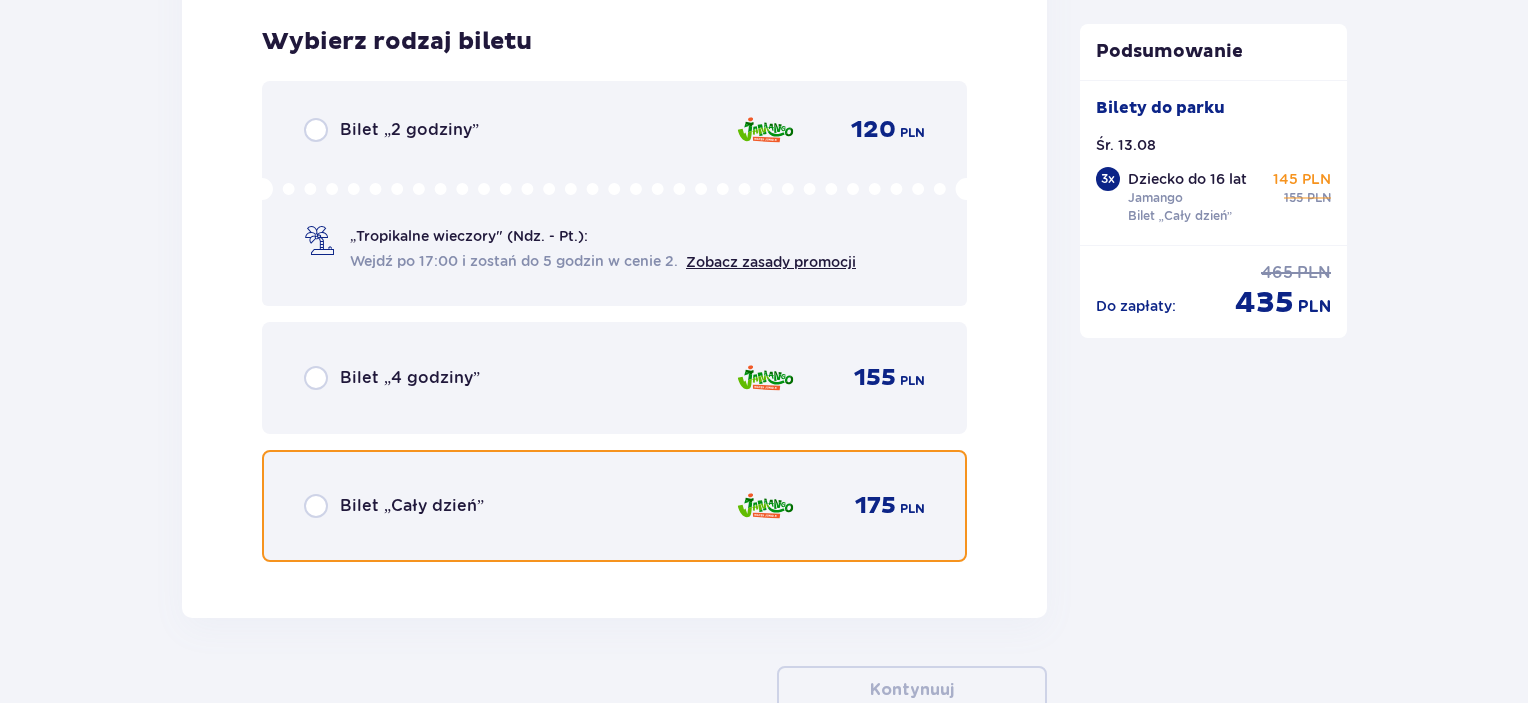 click at bounding box center [316, 506] 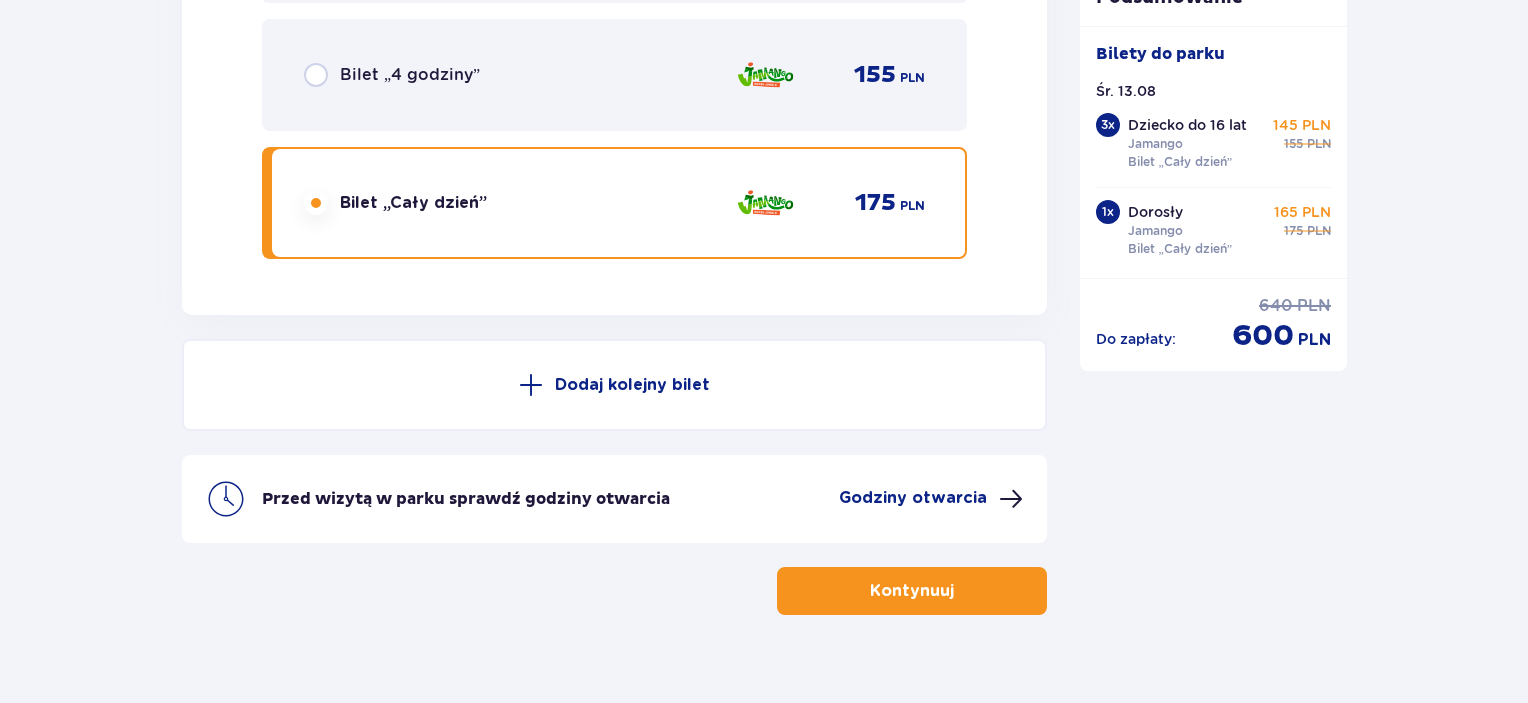 scroll, scrollTop: 6298, scrollLeft: 0, axis: vertical 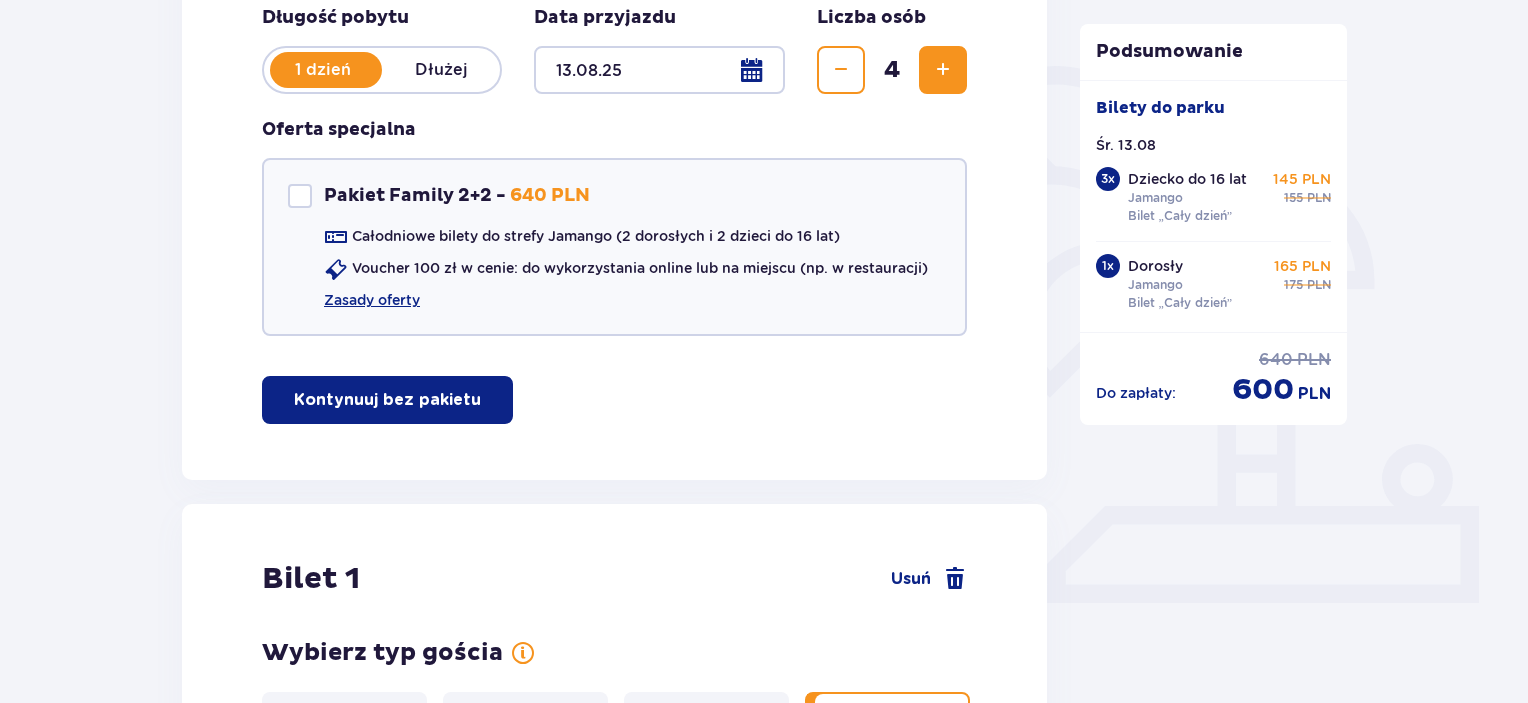 click on "Kontynuuj bez pakietu" at bounding box center (387, 400) 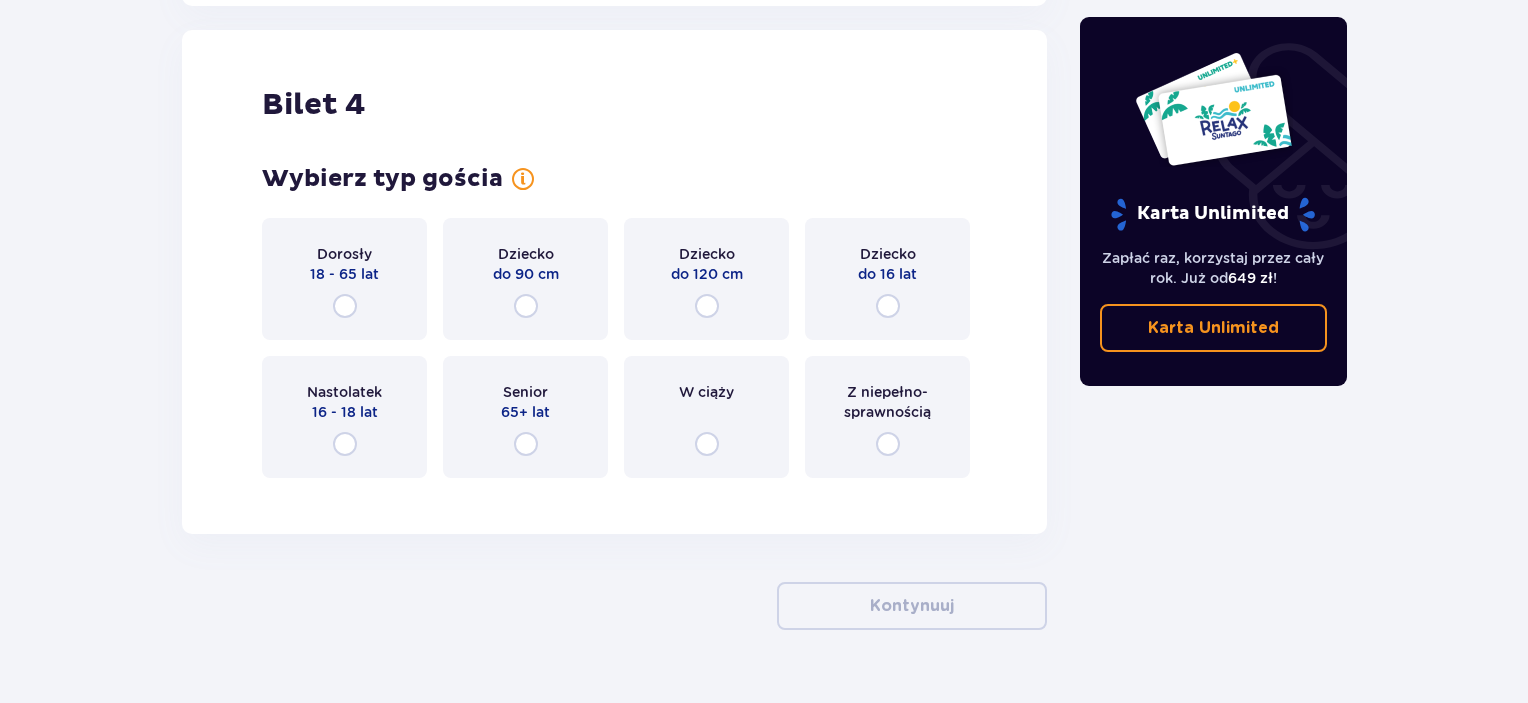 scroll, scrollTop: 2534, scrollLeft: 0, axis: vertical 